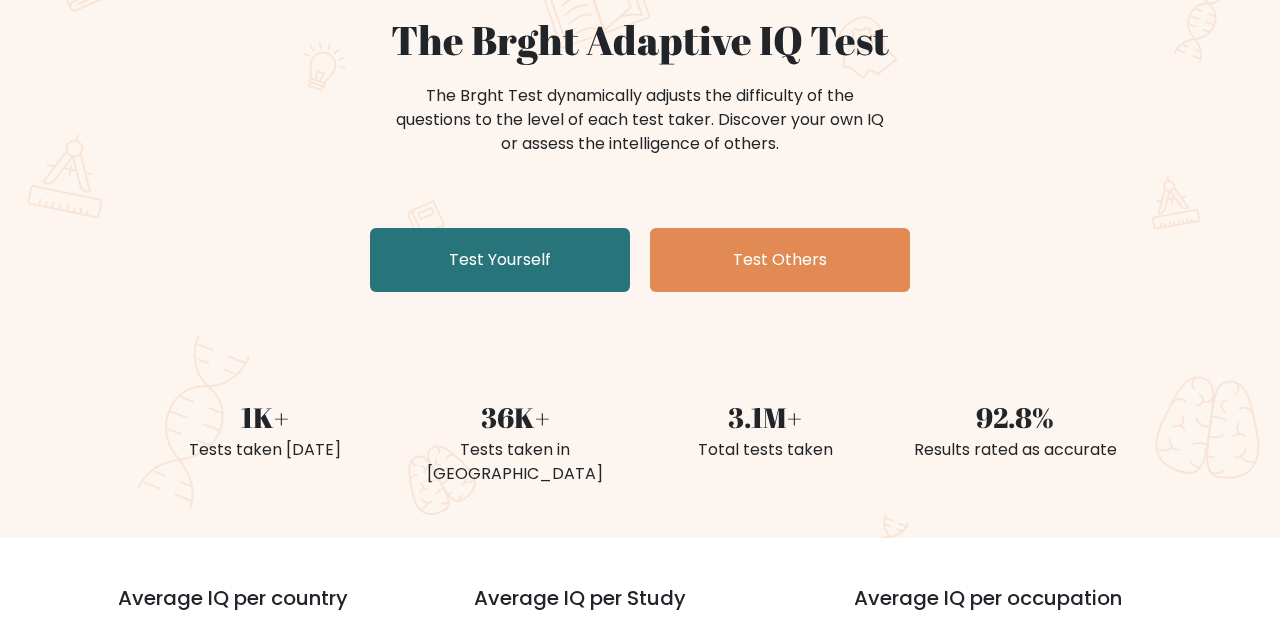 scroll, scrollTop: 190, scrollLeft: 0, axis: vertical 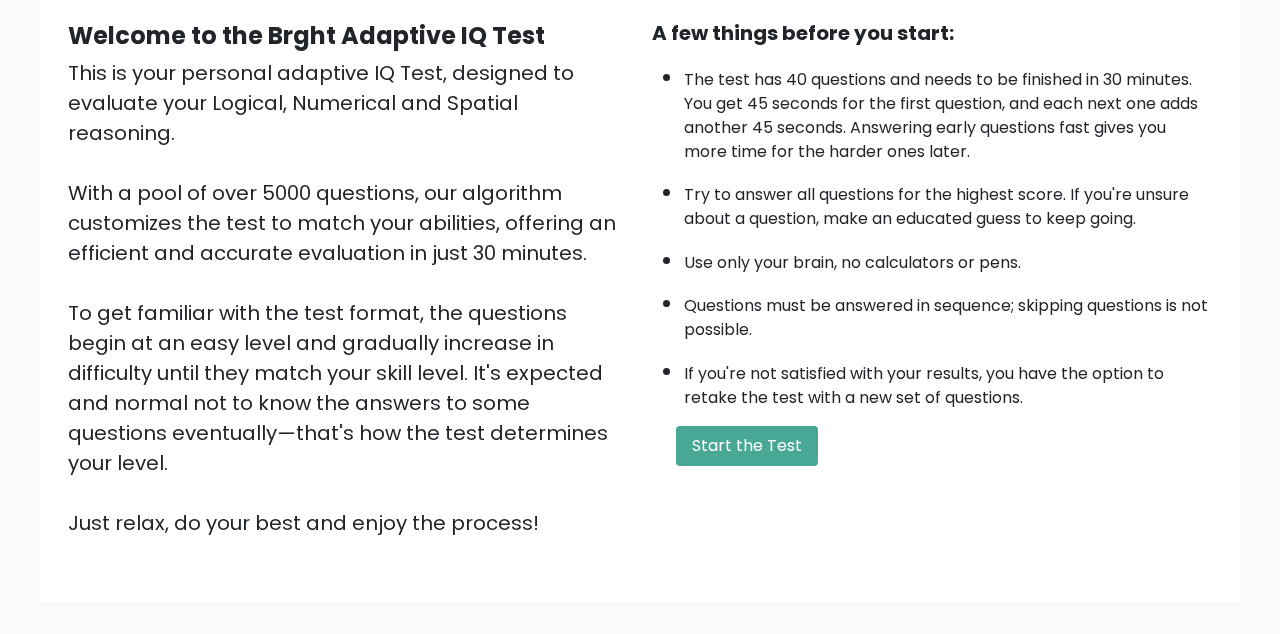 click on "Start the Test" at bounding box center [747, 446] 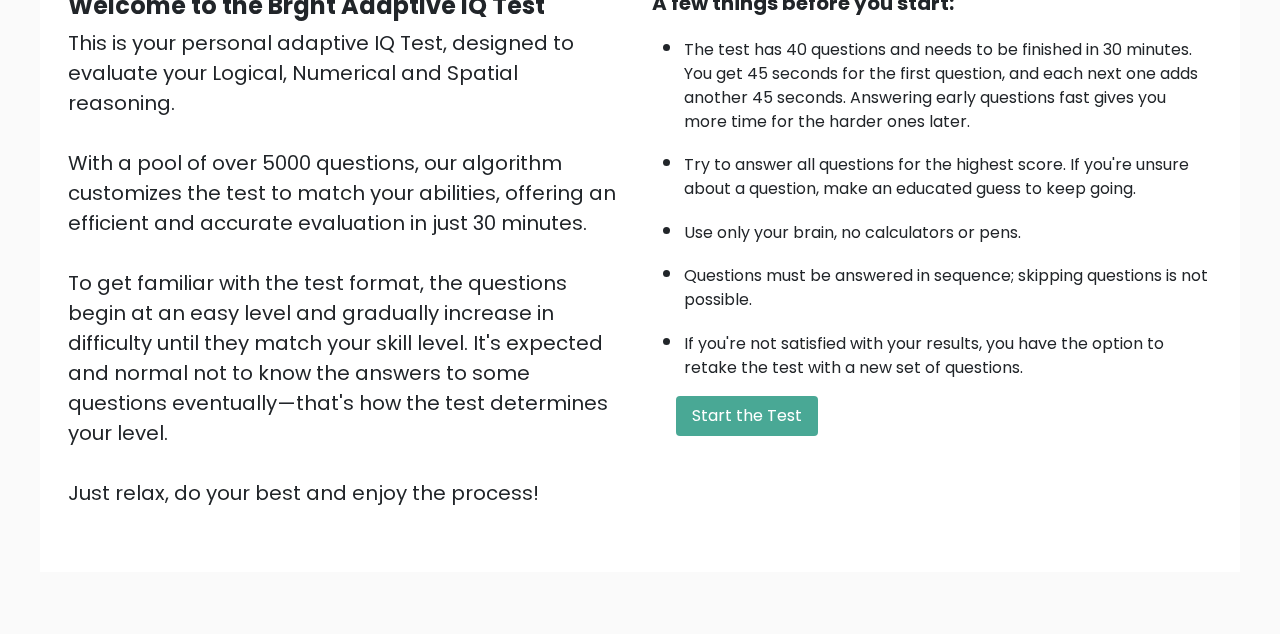 scroll, scrollTop: 266, scrollLeft: 0, axis: vertical 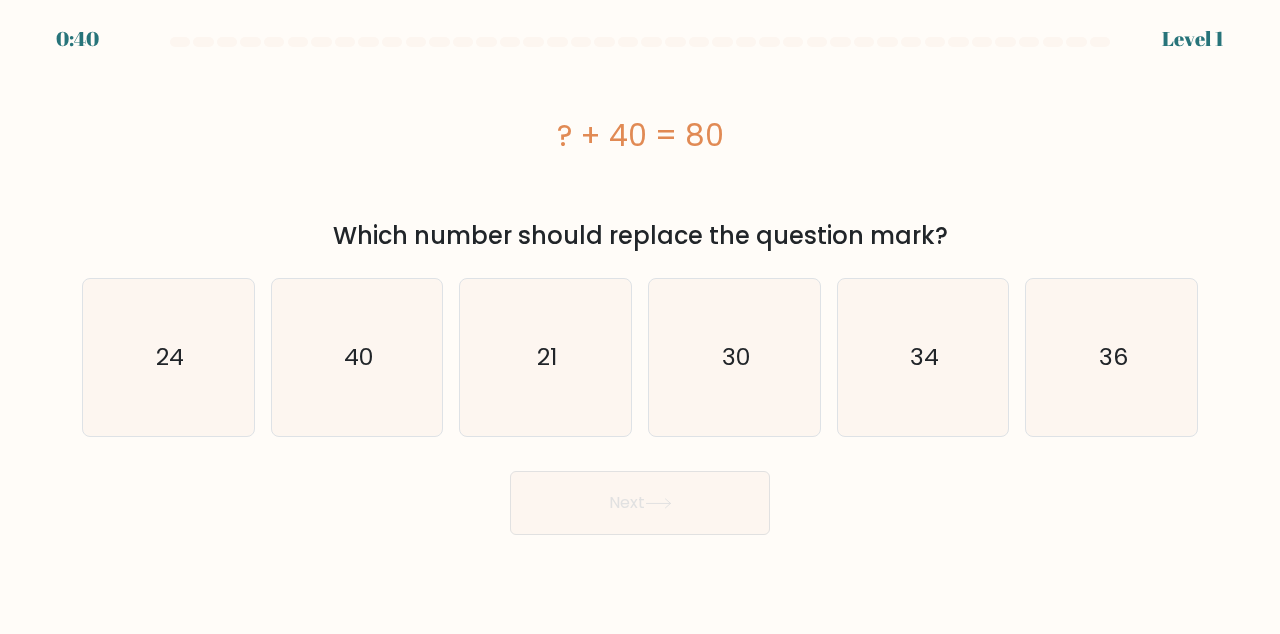 click on "40" 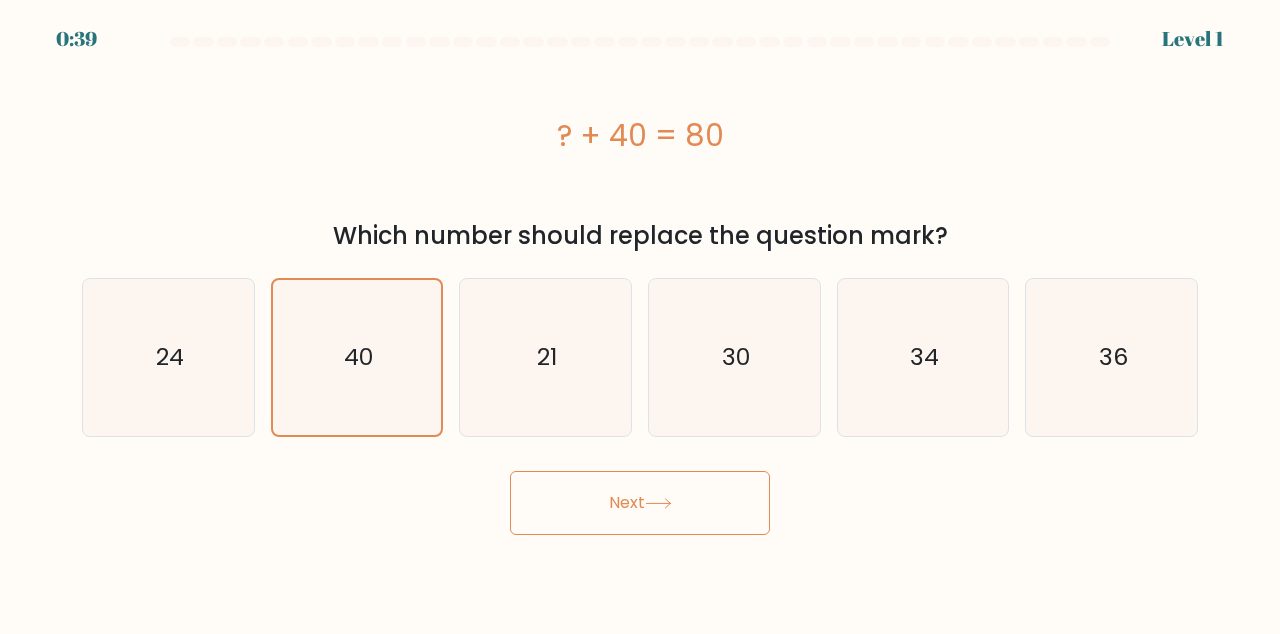 click on "Next" at bounding box center [640, 503] 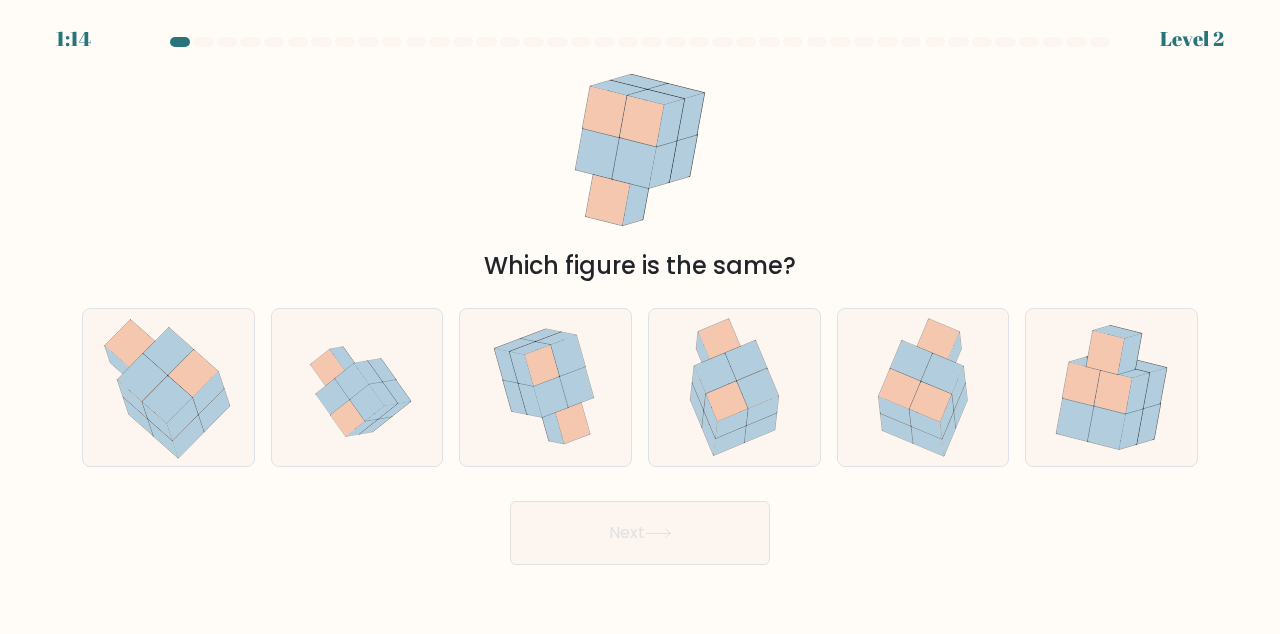 click 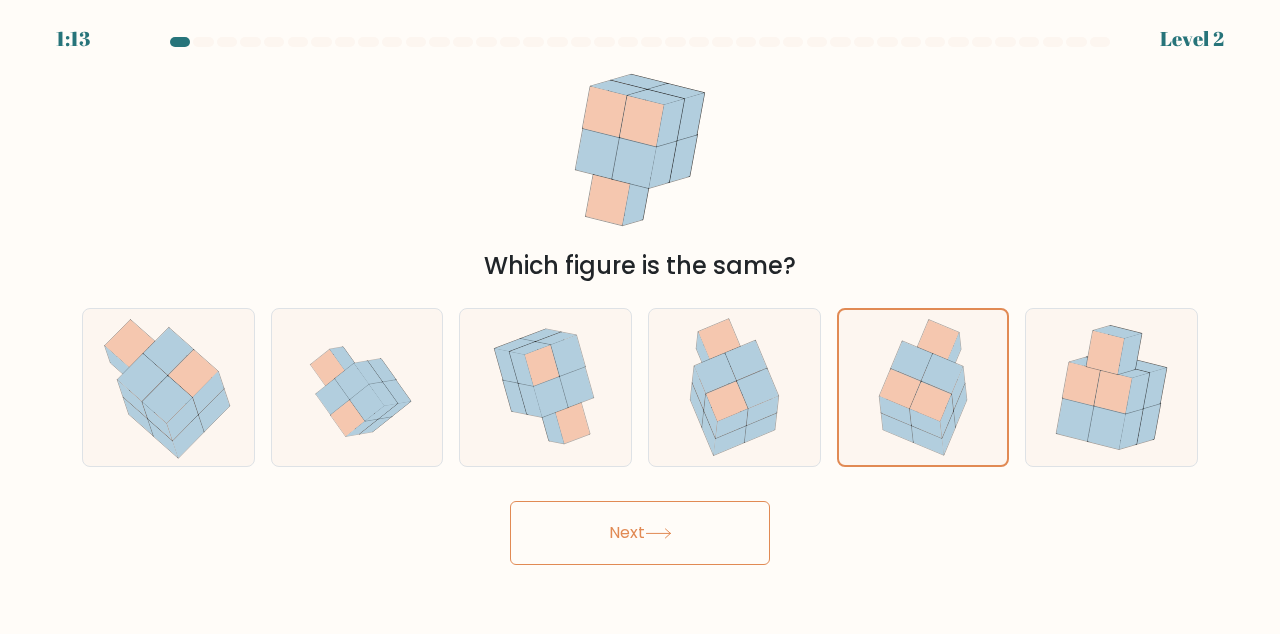 click 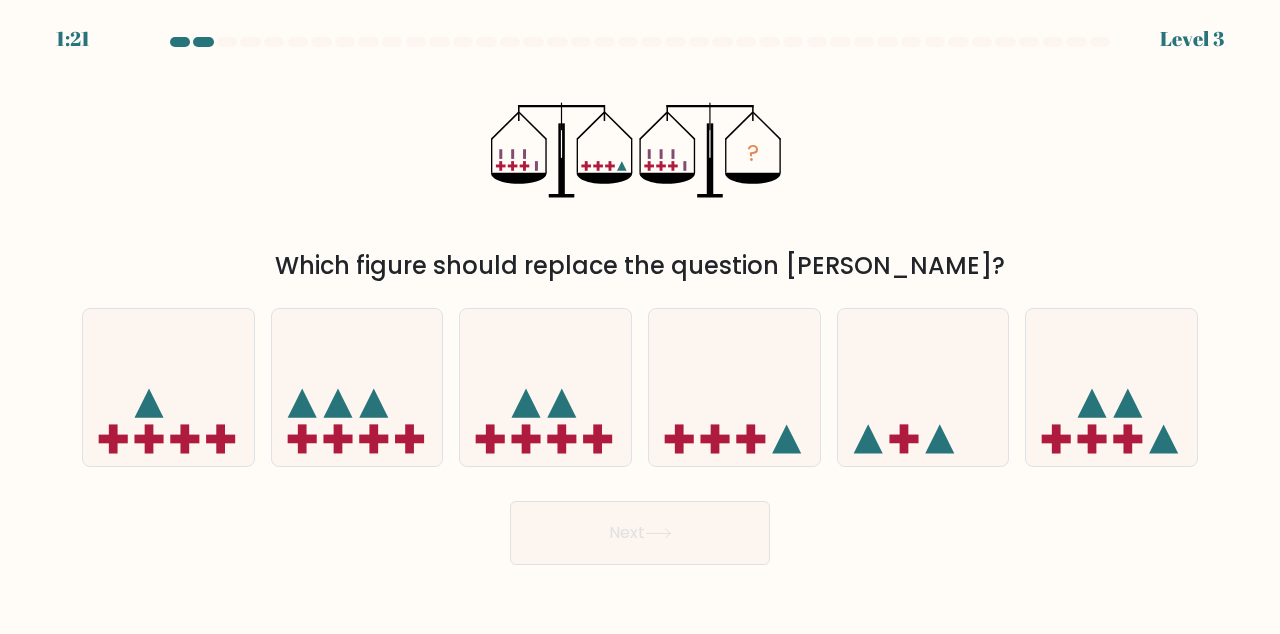 click 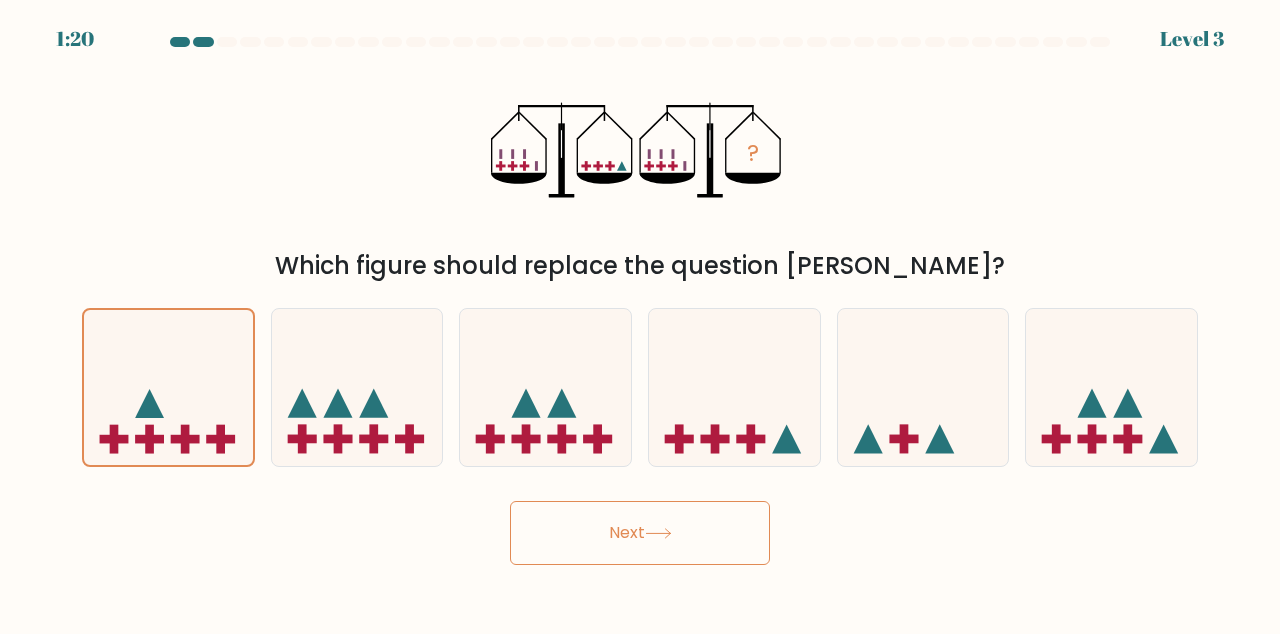 click on "Next" at bounding box center [640, 533] 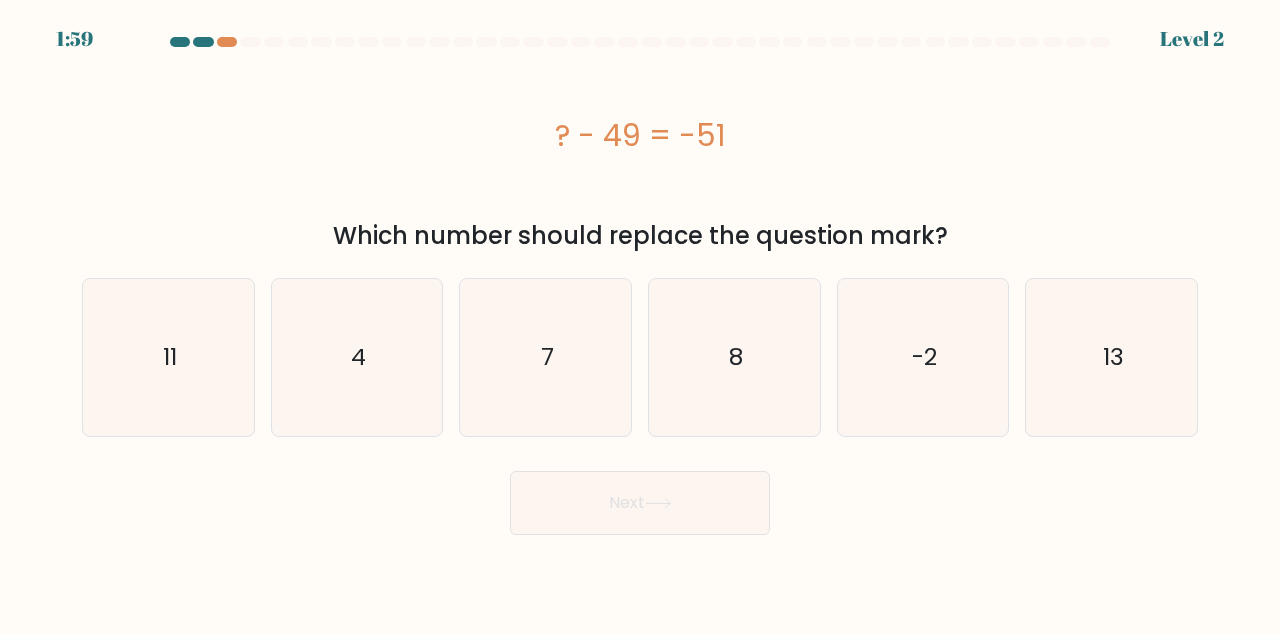 click on "-2" 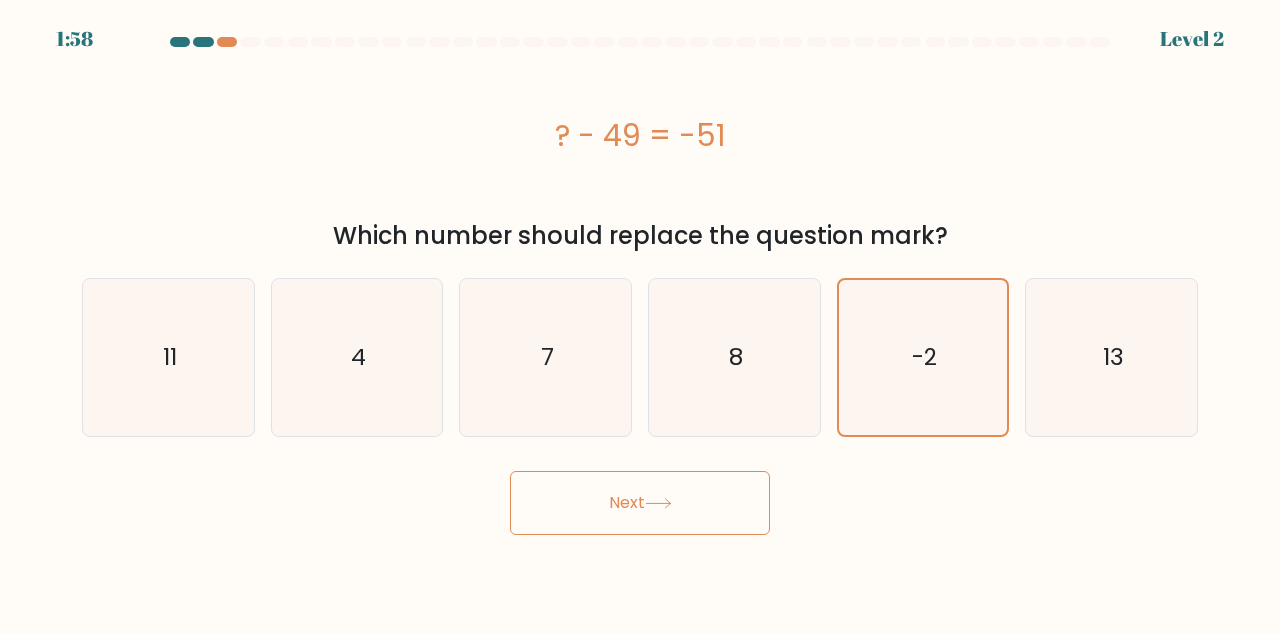 click on "Next" at bounding box center (640, 503) 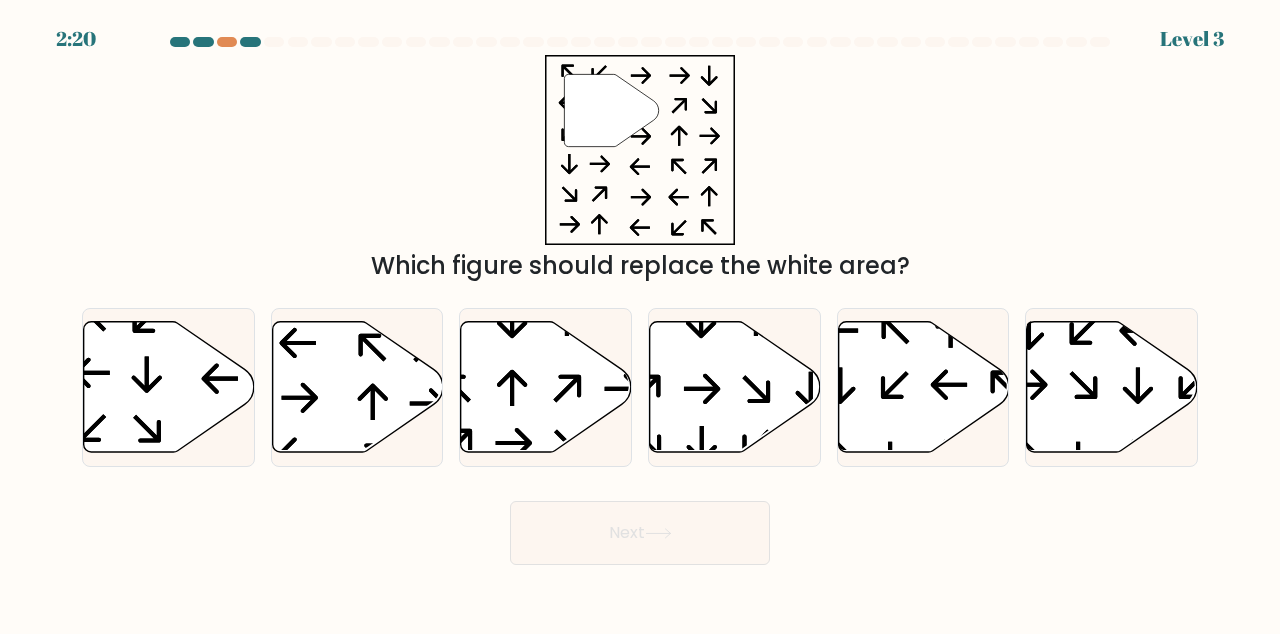 click 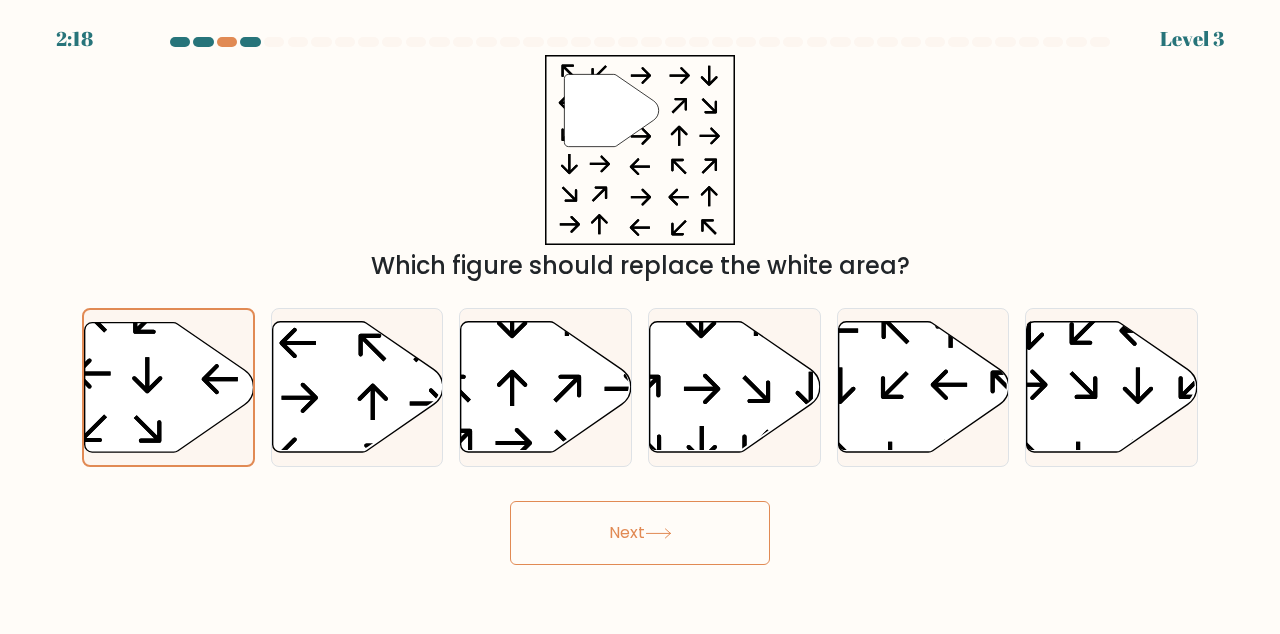 click 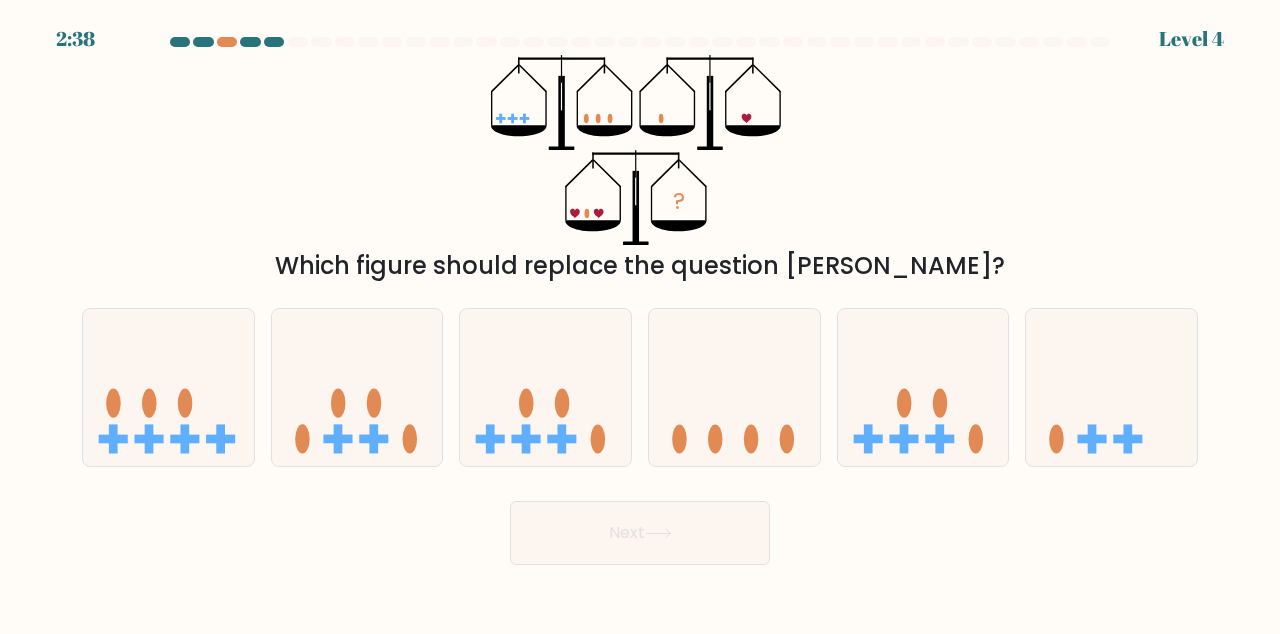 click 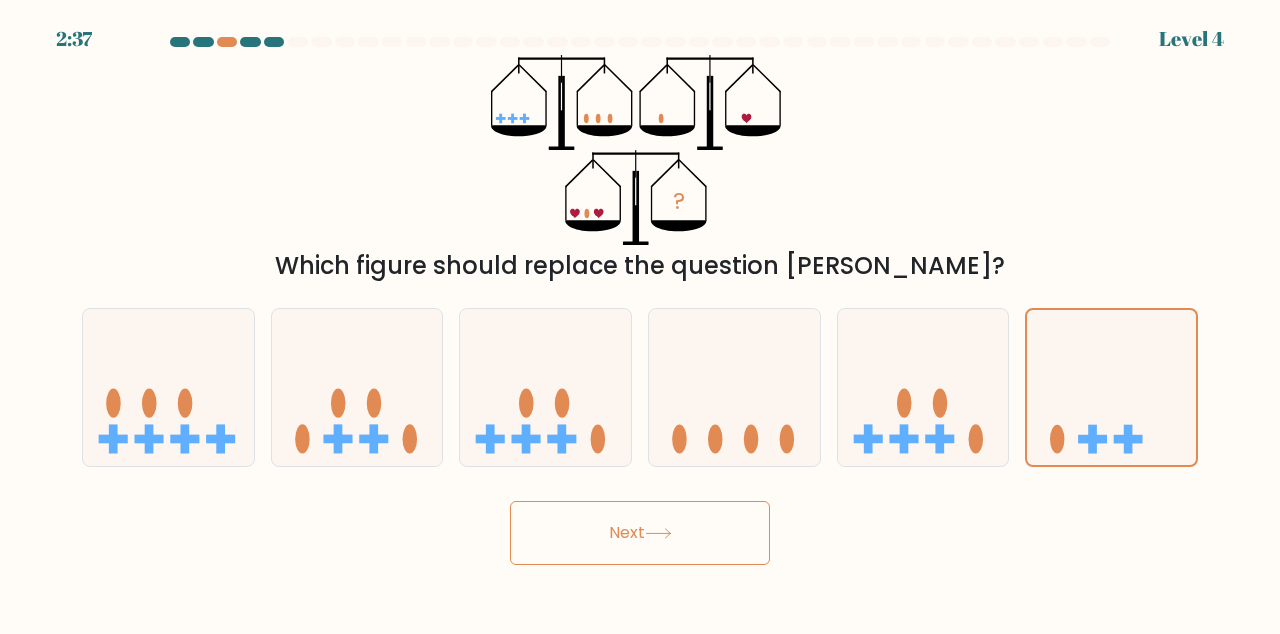 click on "Next" at bounding box center (640, 533) 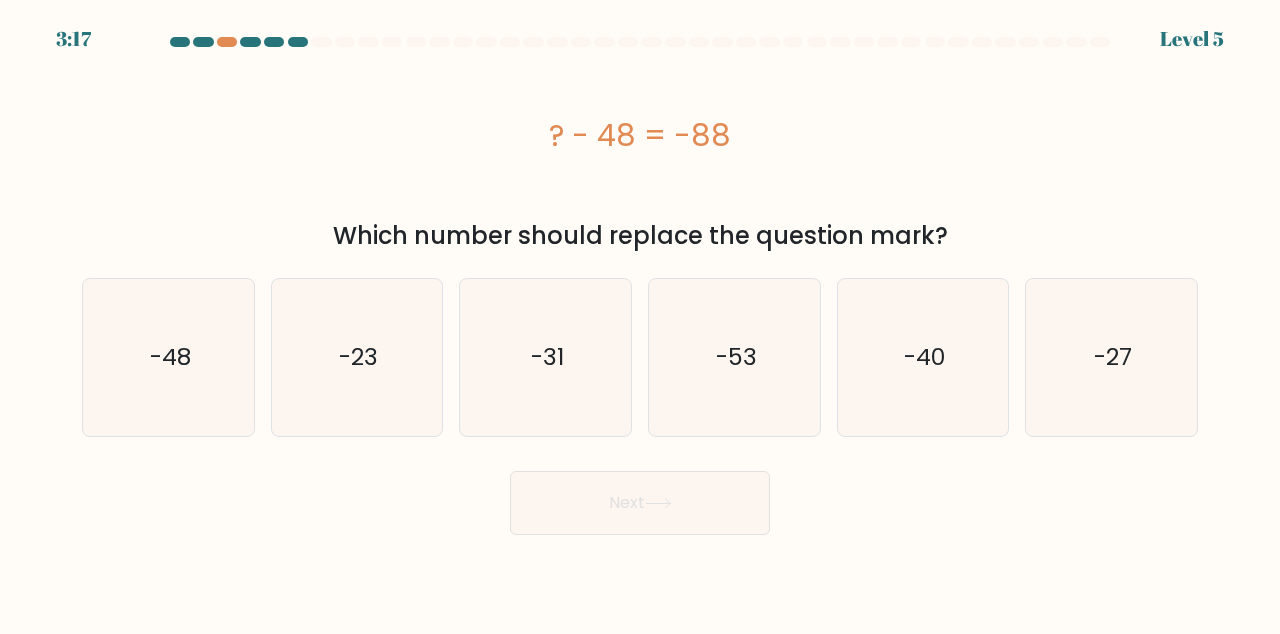 click on "-40" 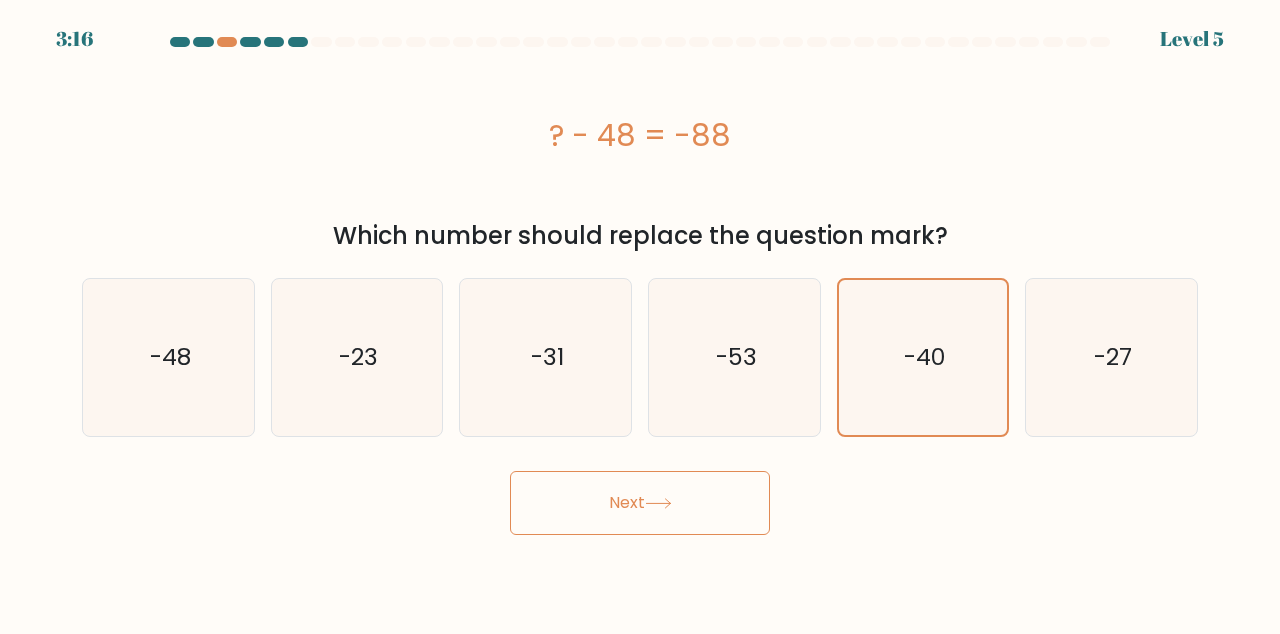 click on "Next" at bounding box center [640, 503] 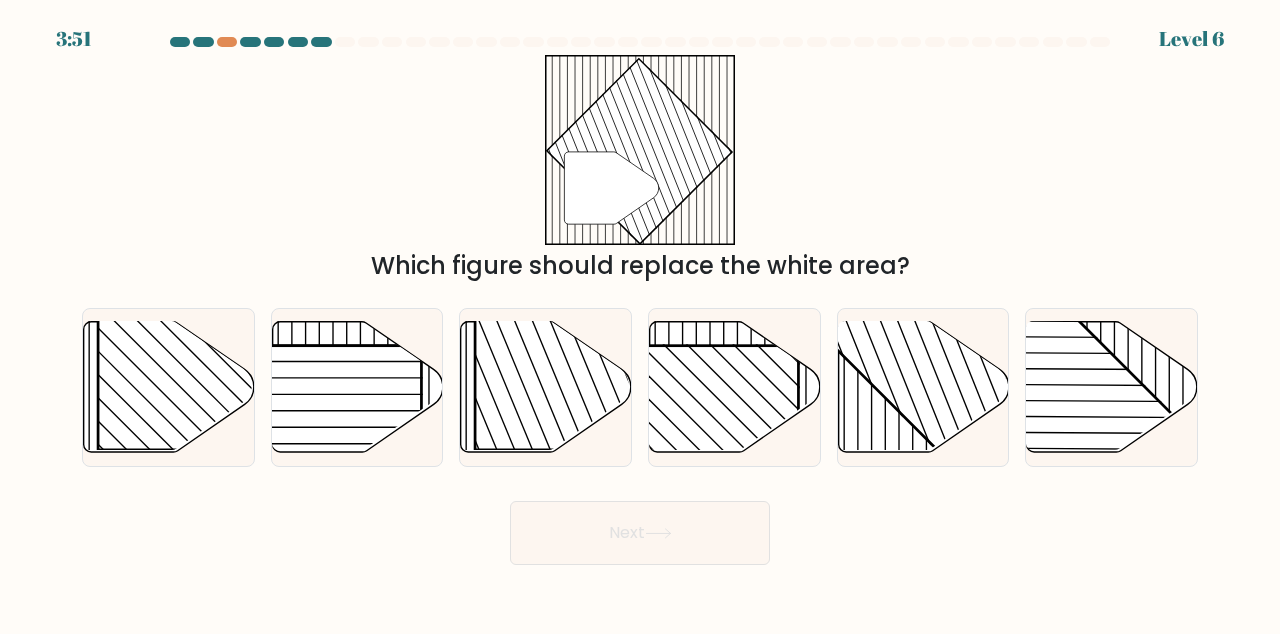 click 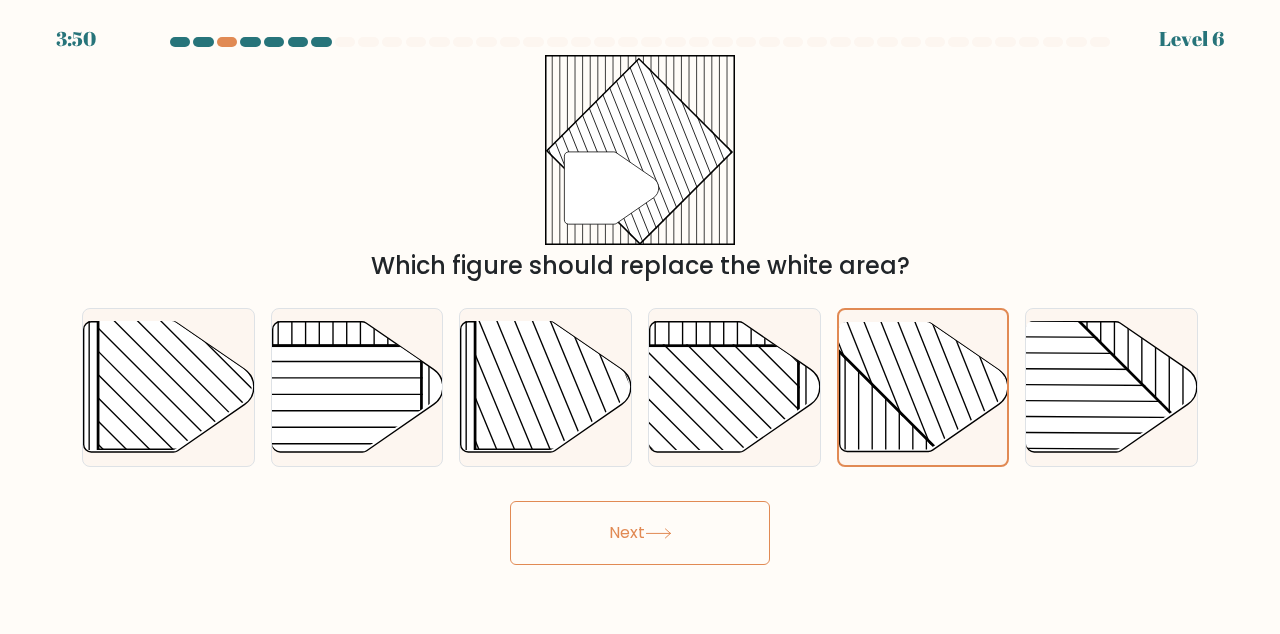 click 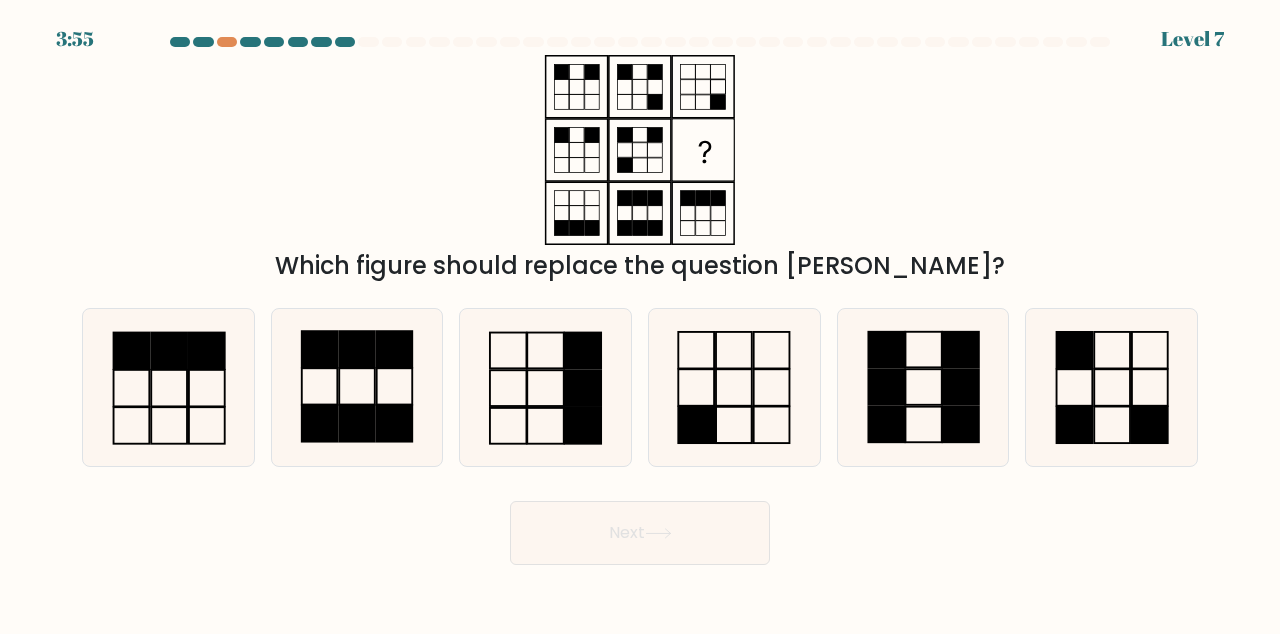 click 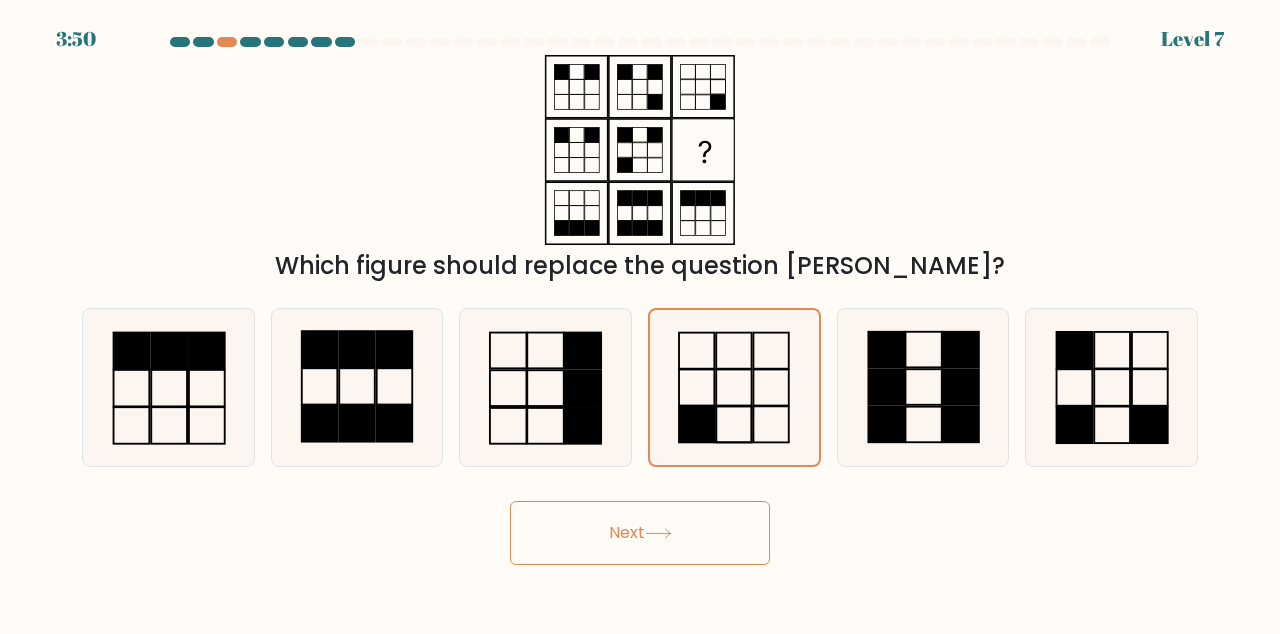 click on "Next" at bounding box center (640, 533) 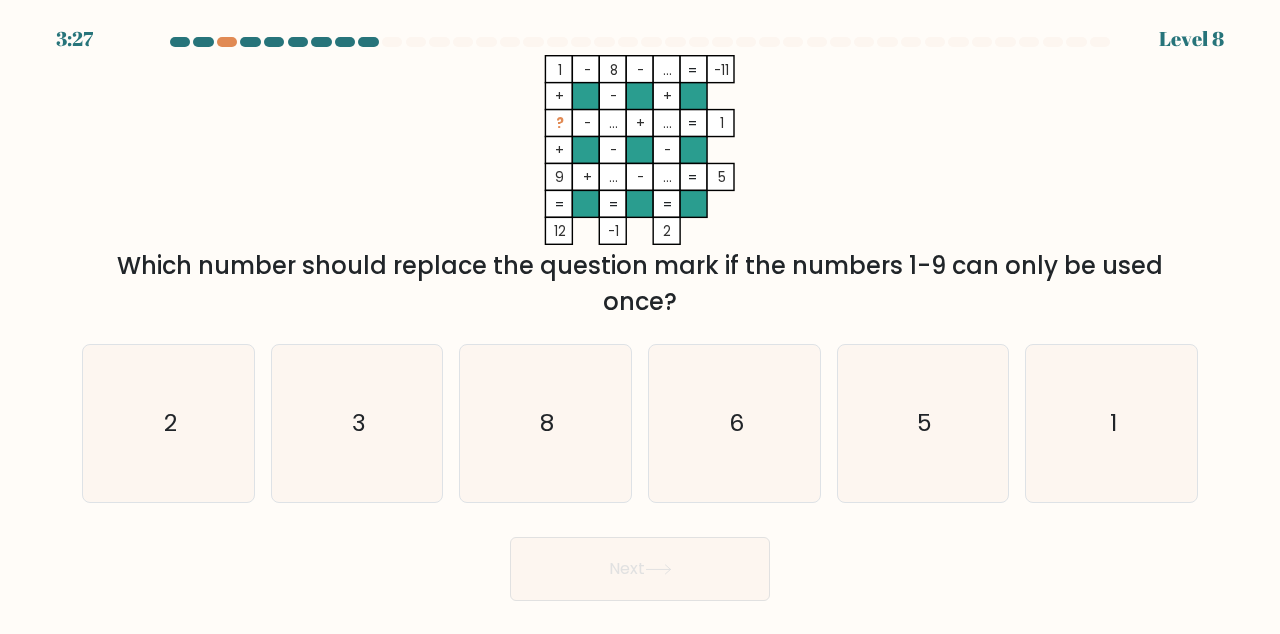 click on "2" 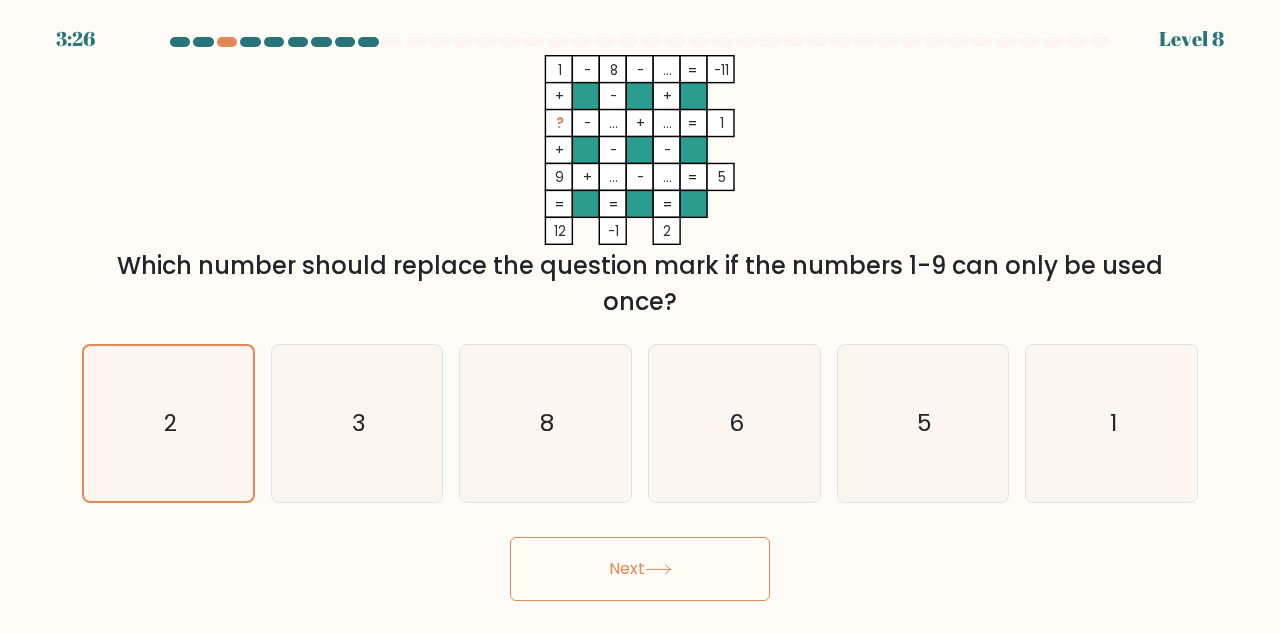 click on "Next" at bounding box center (640, 569) 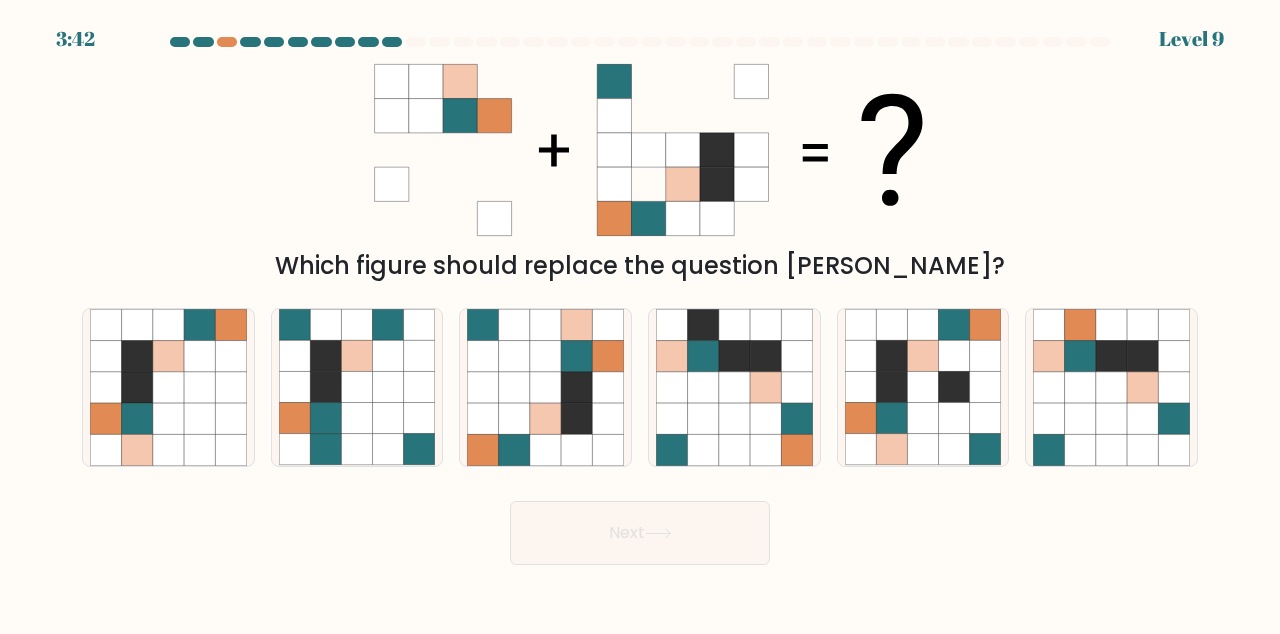 click 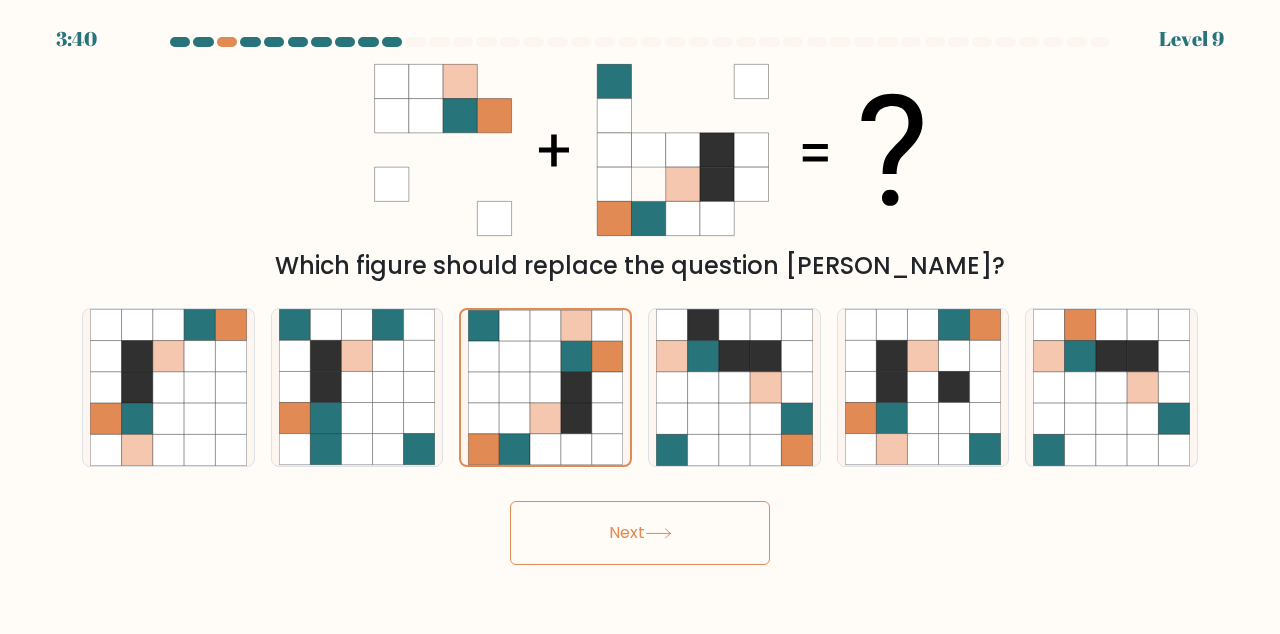 click on "Next" at bounding box center [640, 533] 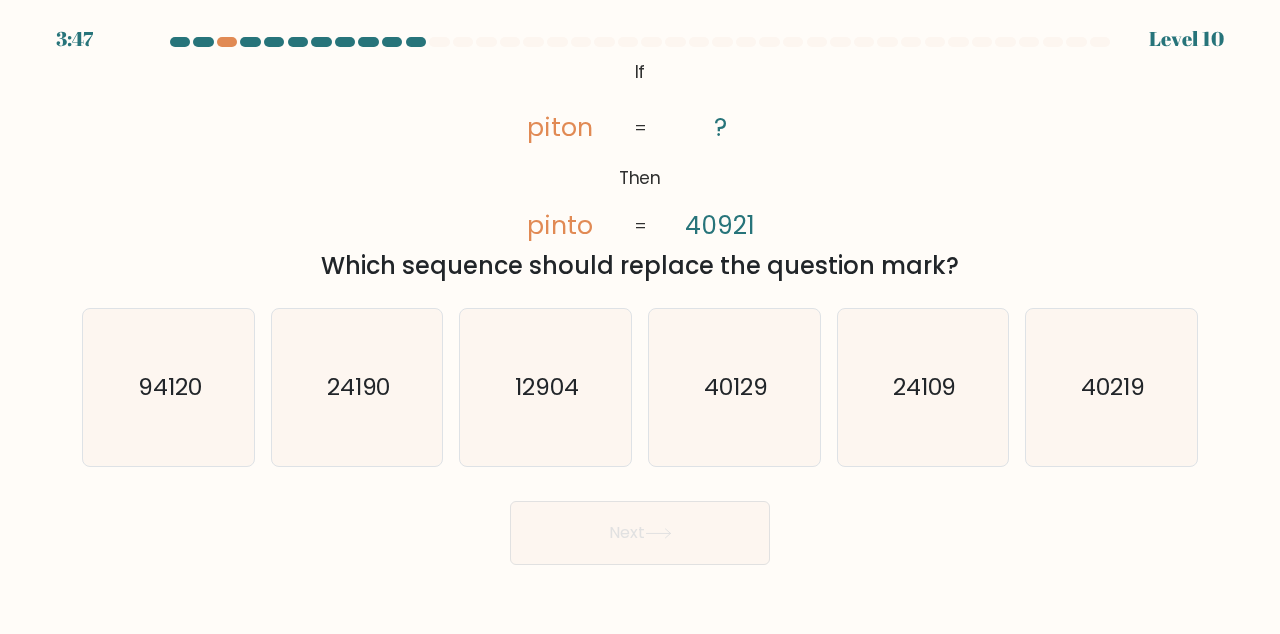 click on "40129" 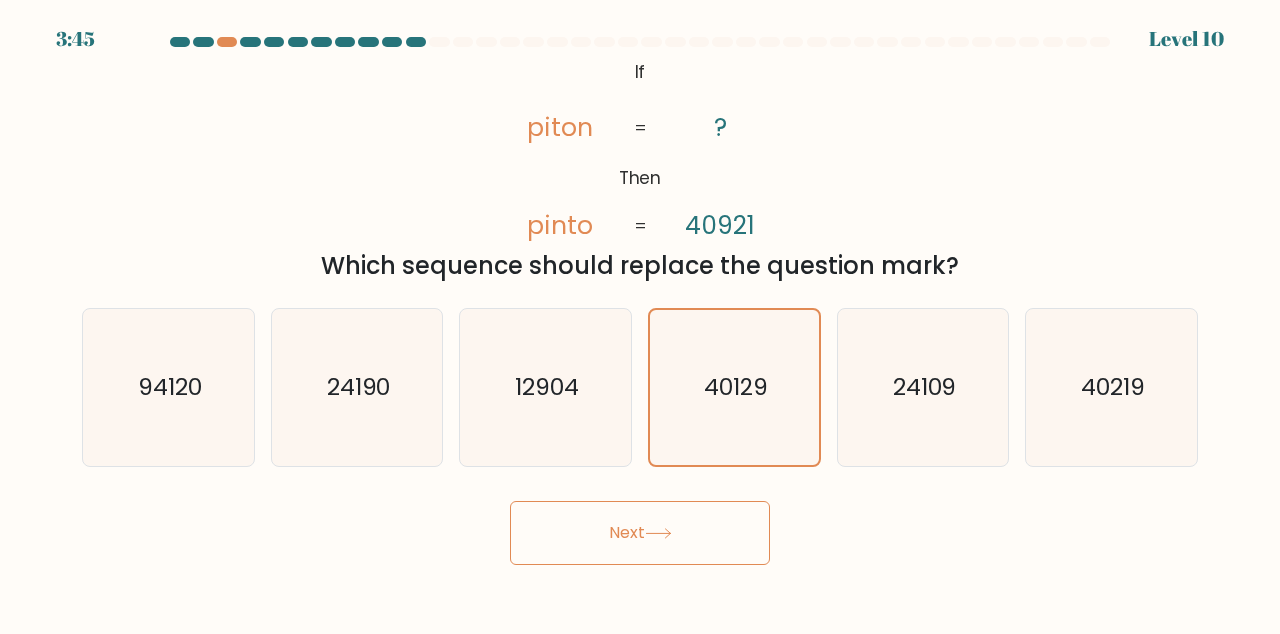 click on "Next" at bounding box center [640, 533] 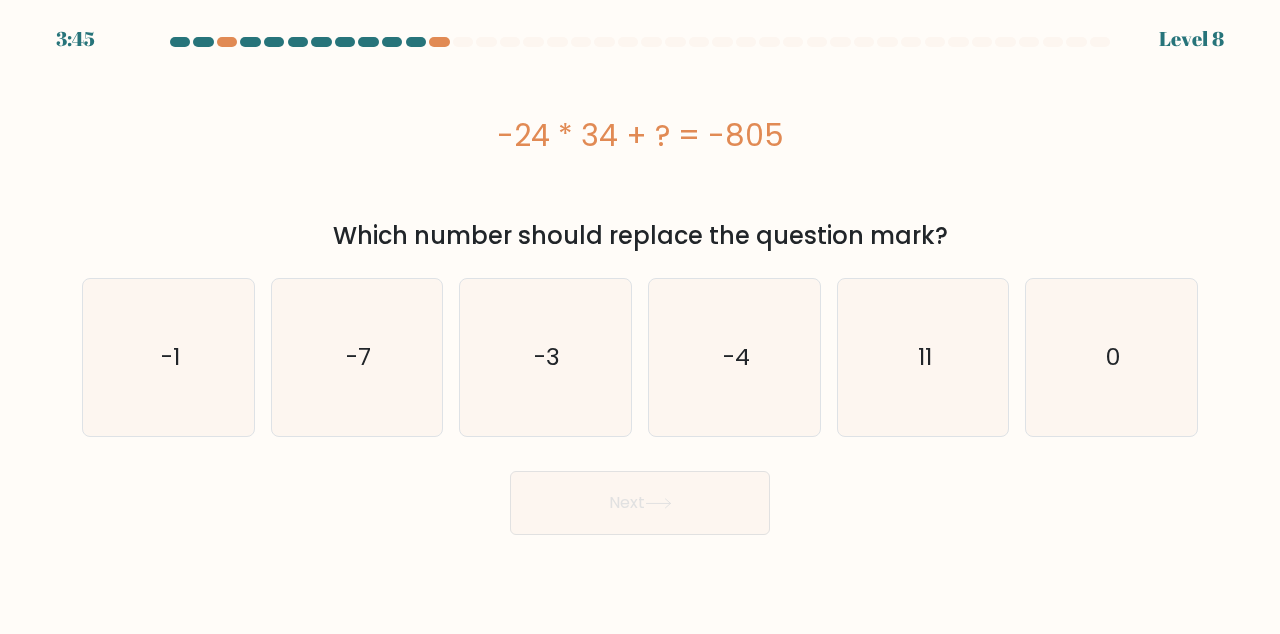 click on "-1" 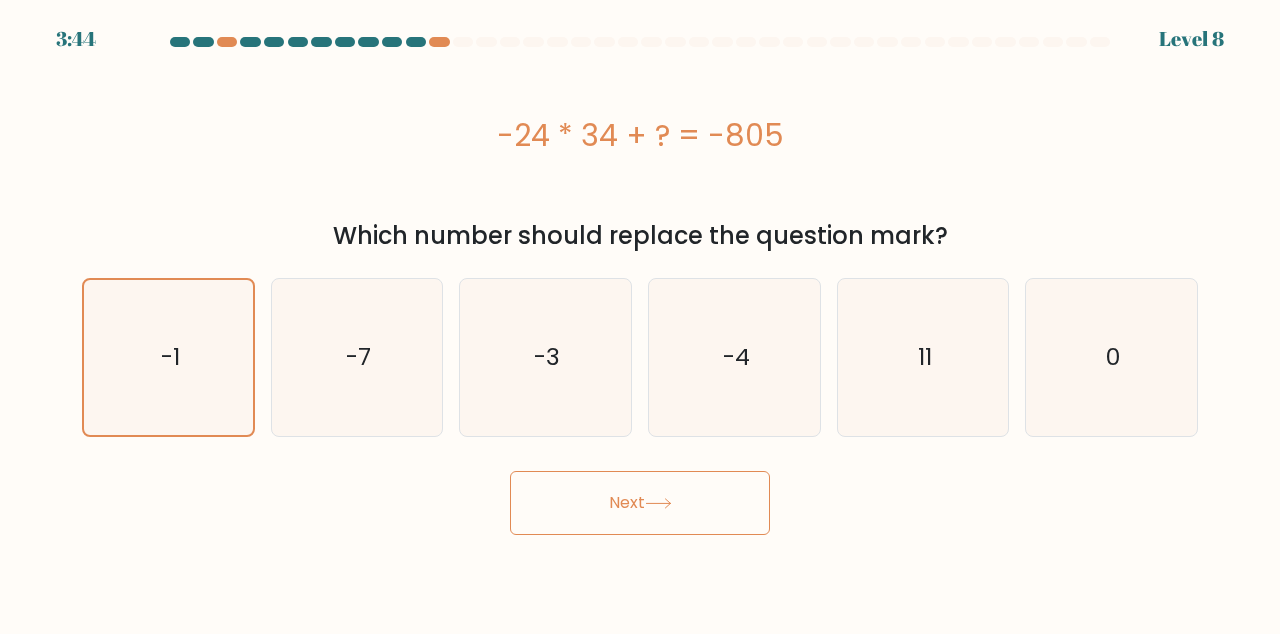 click on "Next" at bounding box center [640, 503] 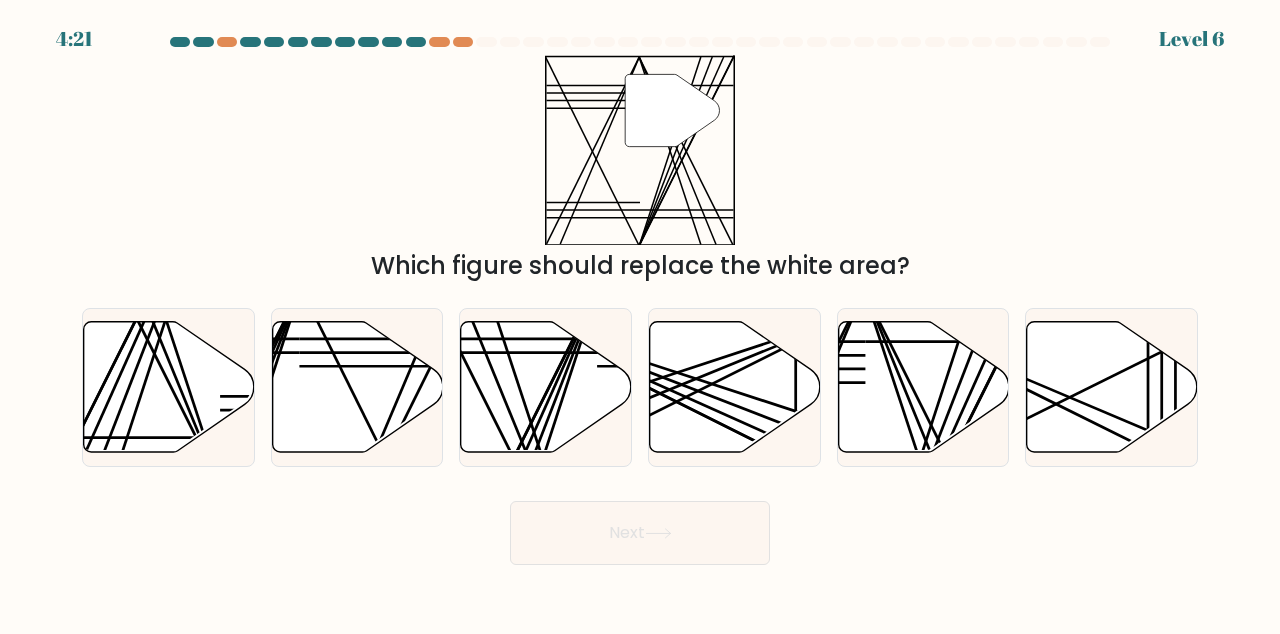 click 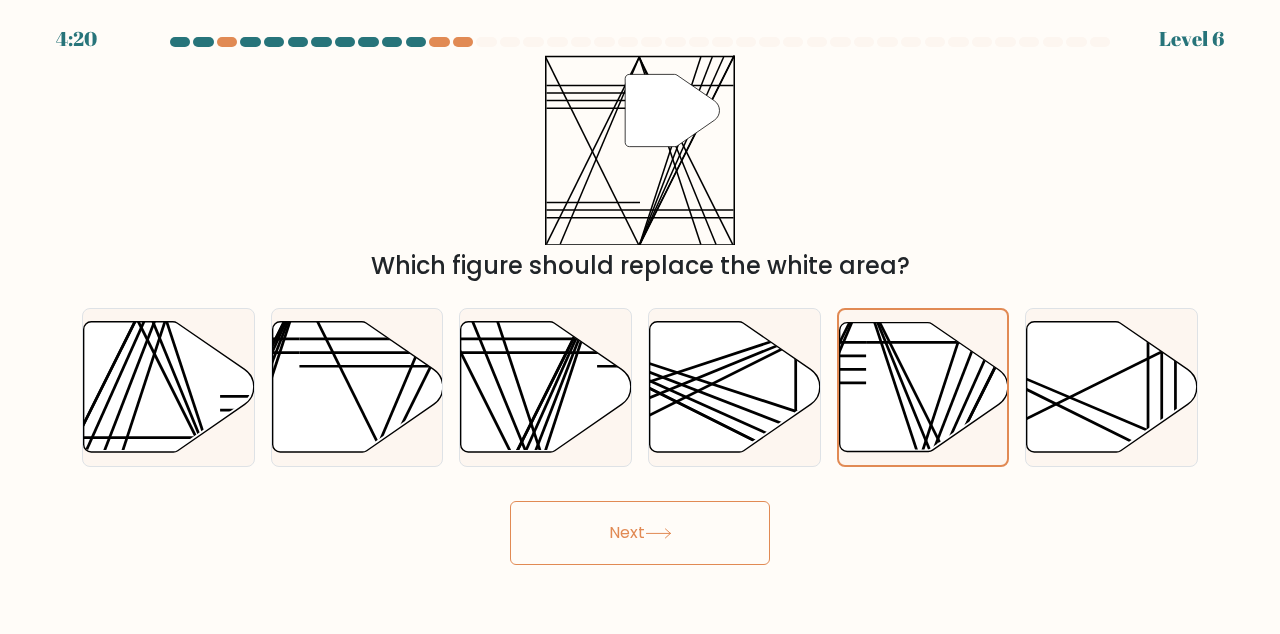 click on "Next" at bounding box center [640, 533] 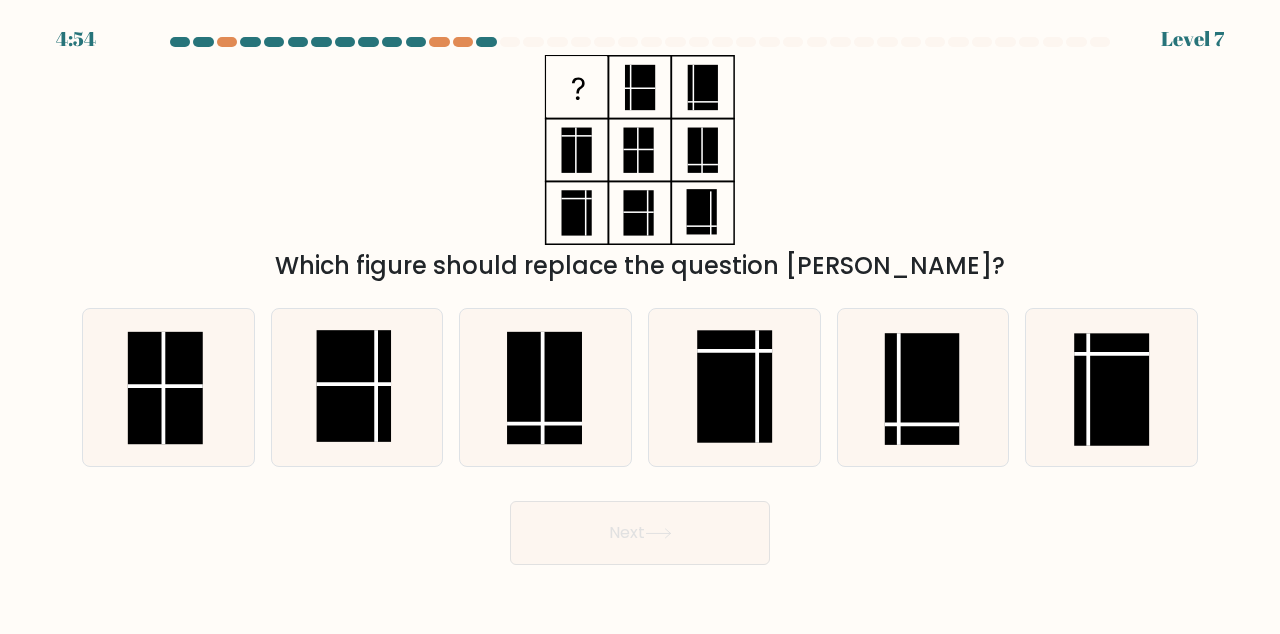 click at bounding box center [250, 42] 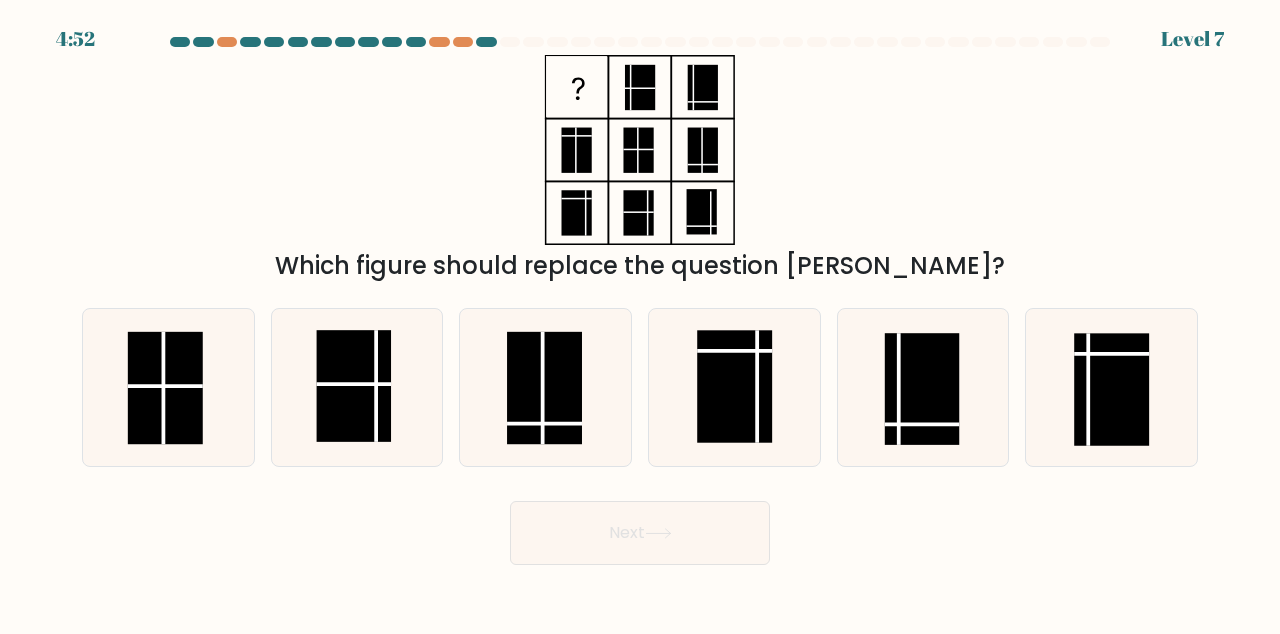 click at bounding box center (463, 42) 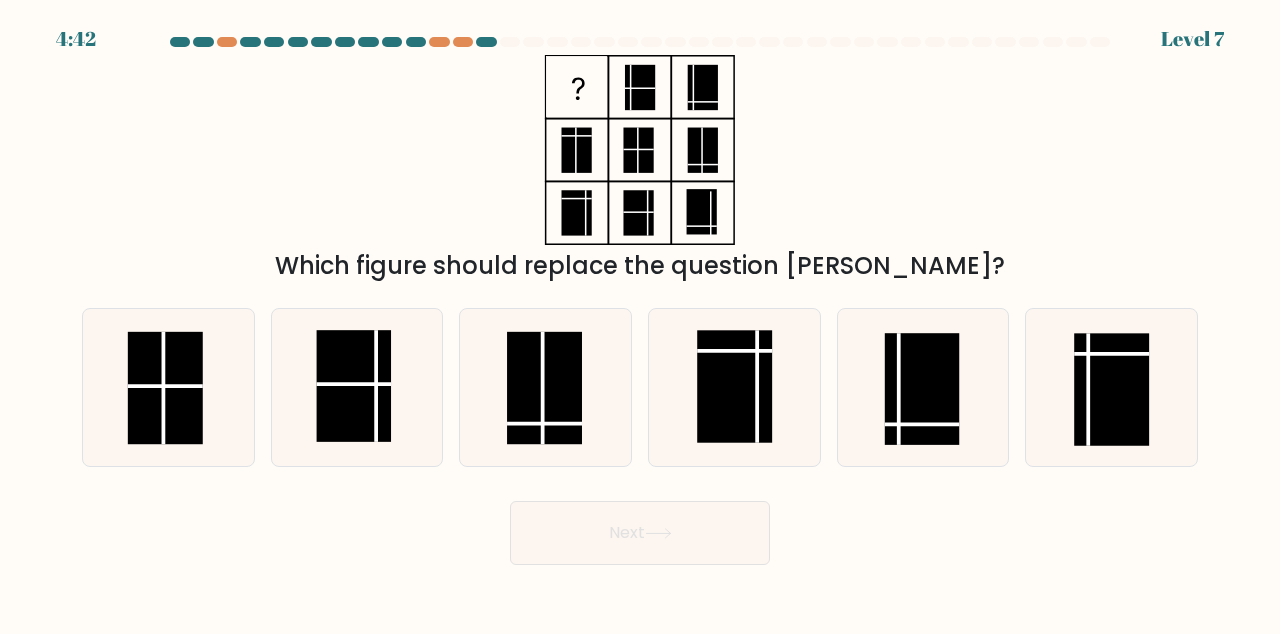 click 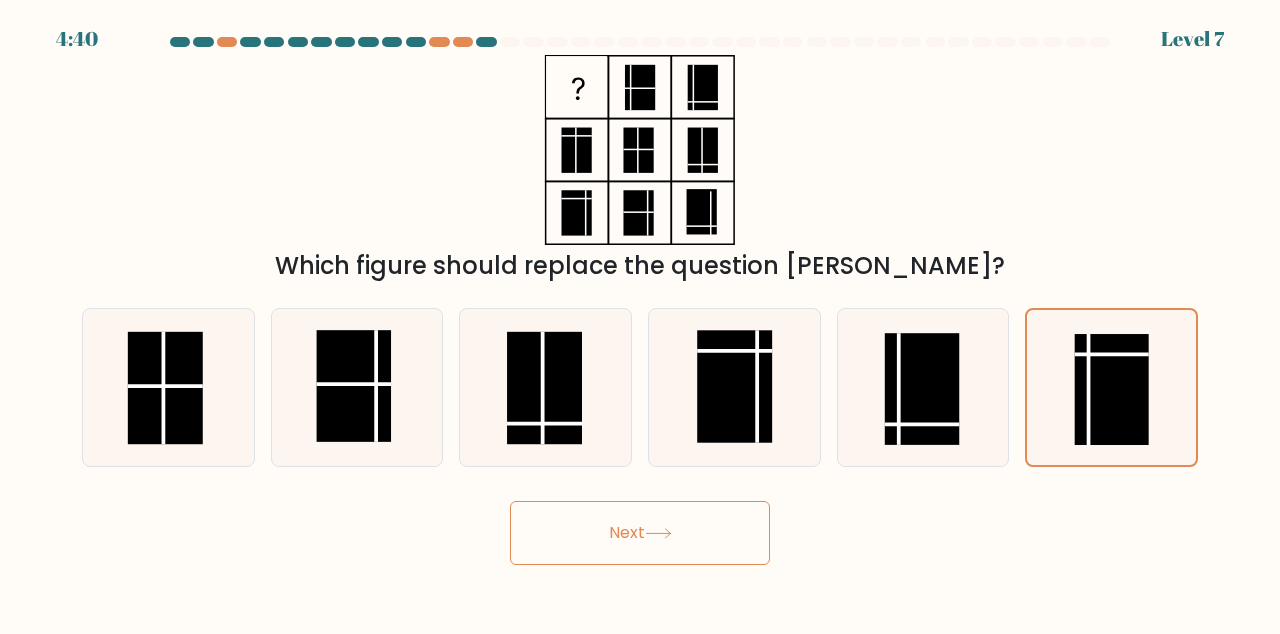 click on "Next" at bounding box center [640, 533] 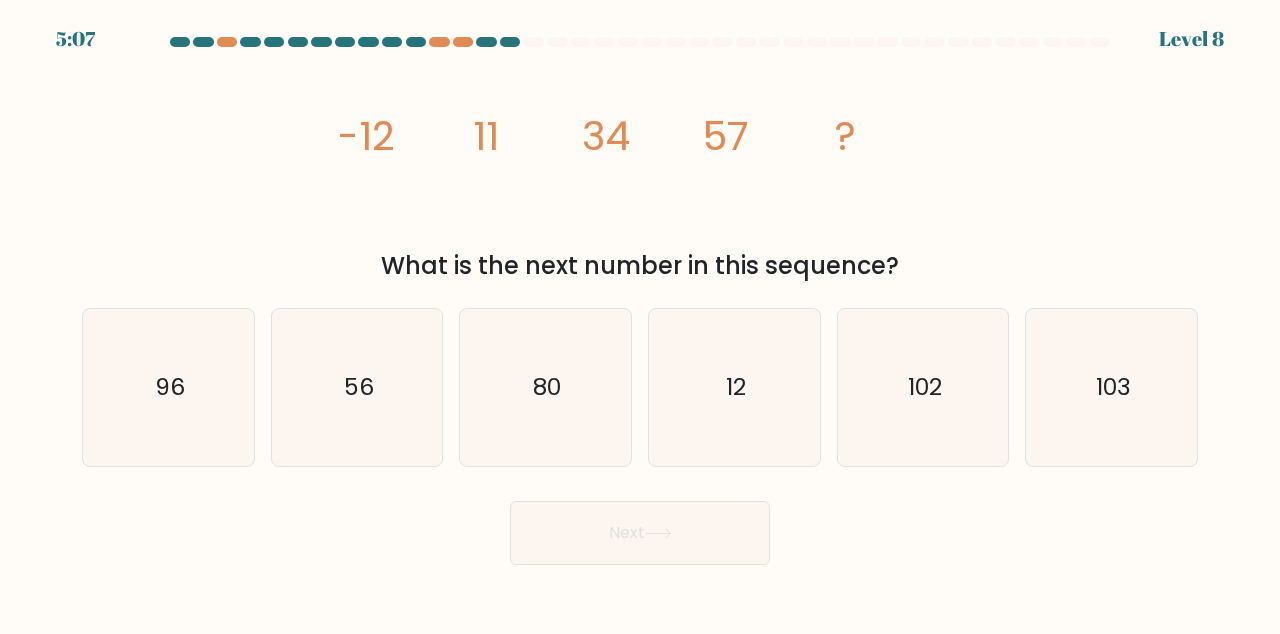 click on "80" 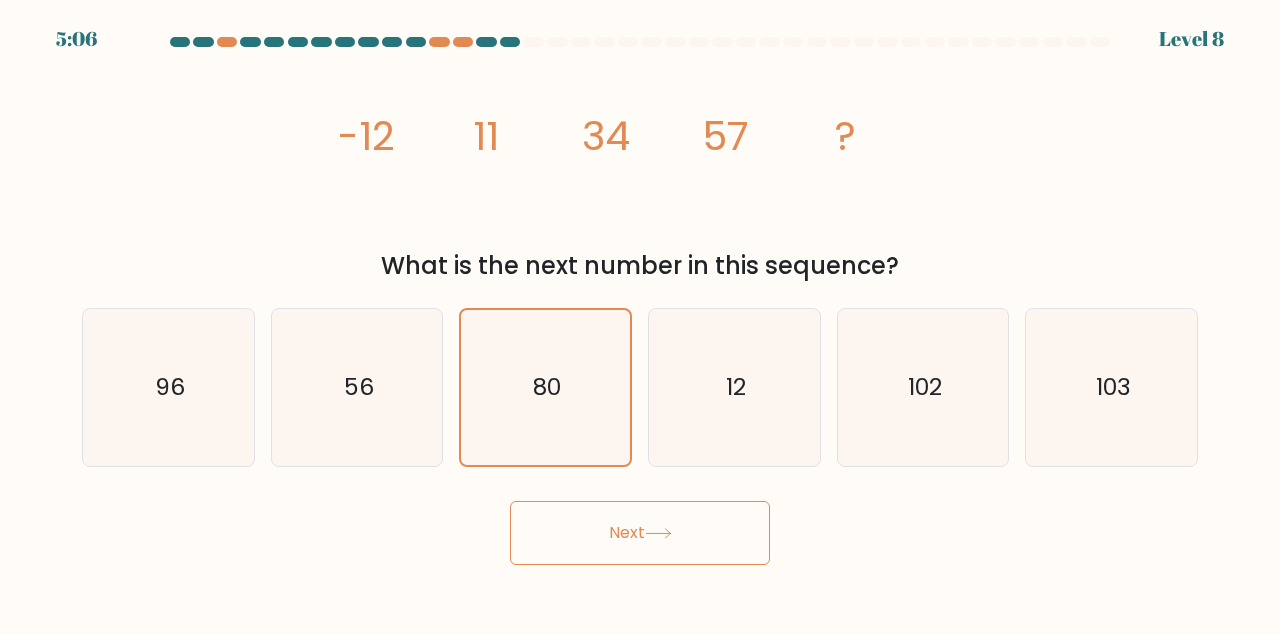 click on "Next" at bounding box center [640, 533] 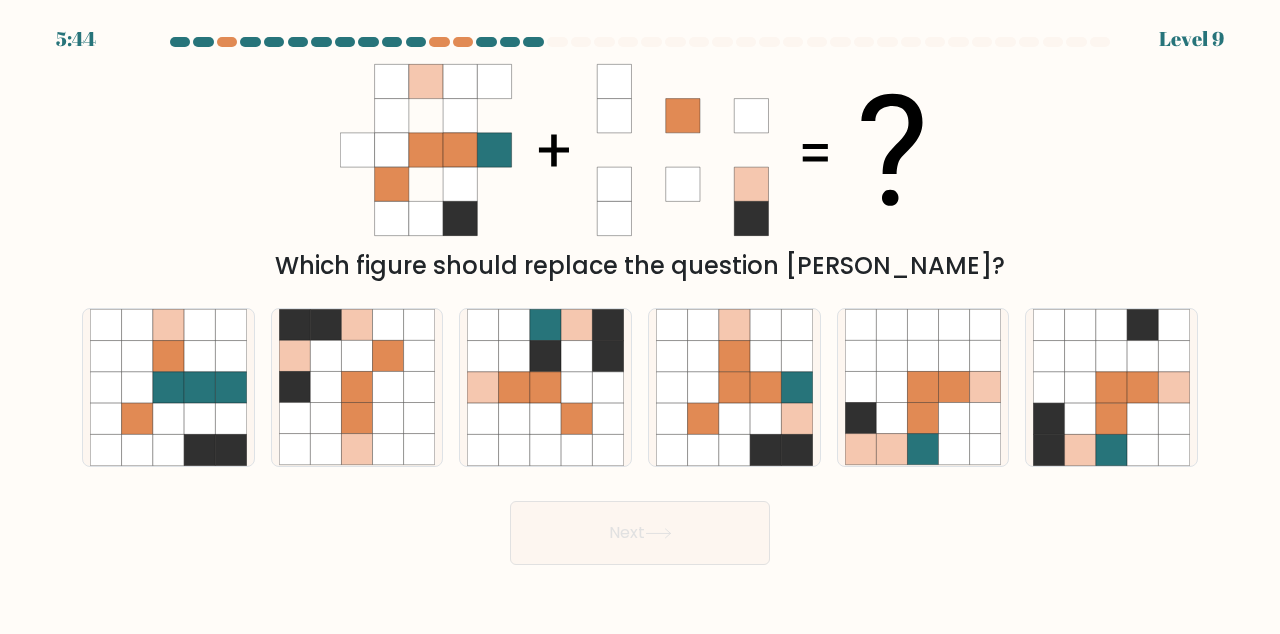 click 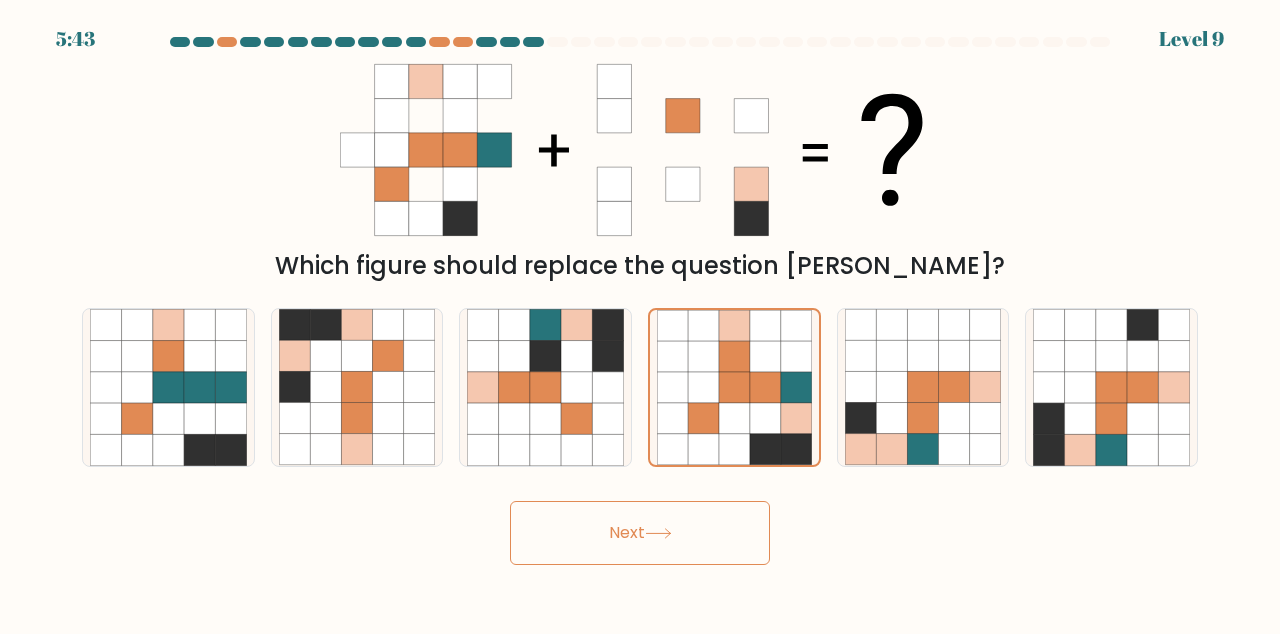 click 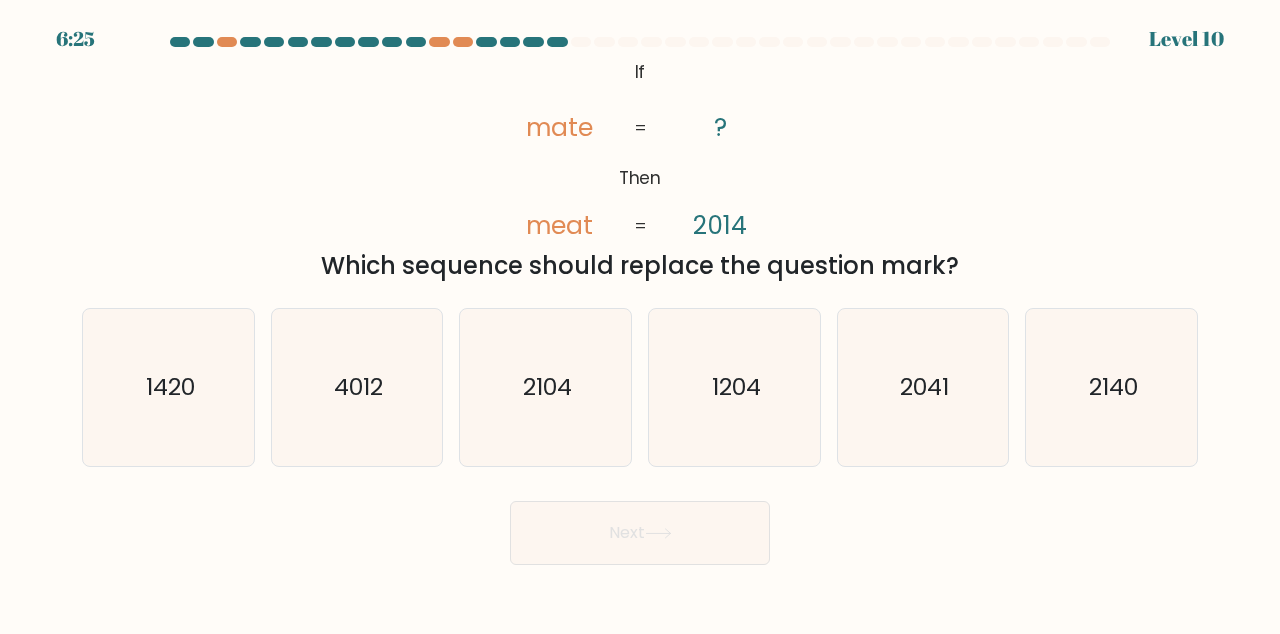 click on "1204" 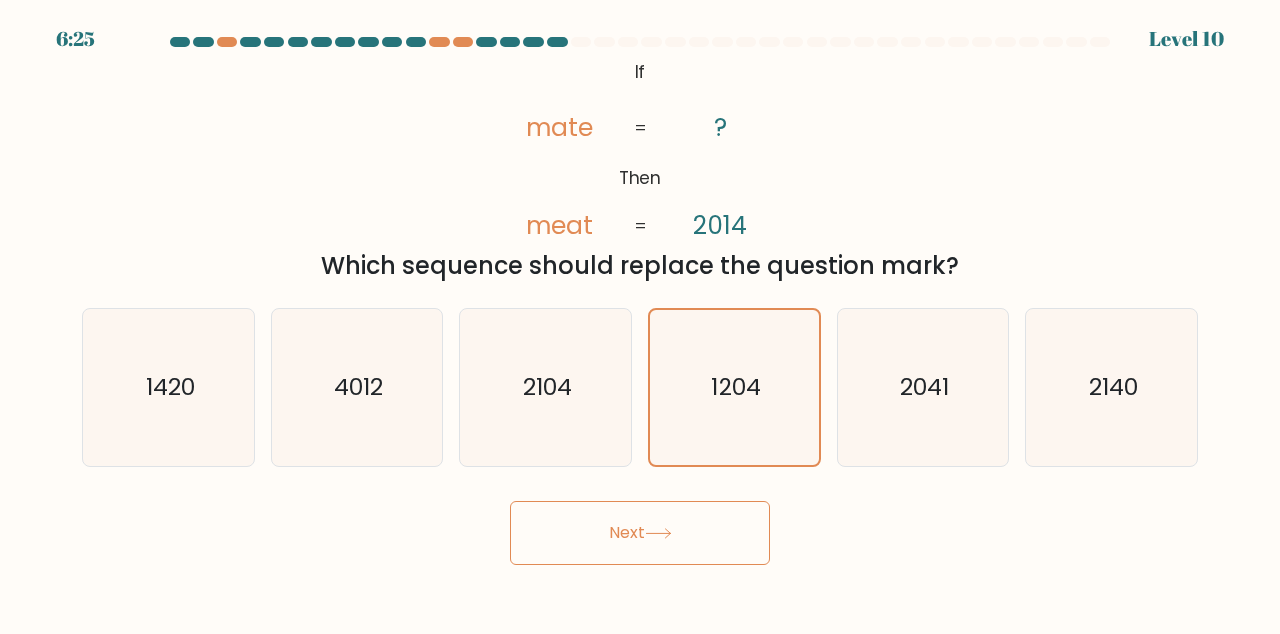 click 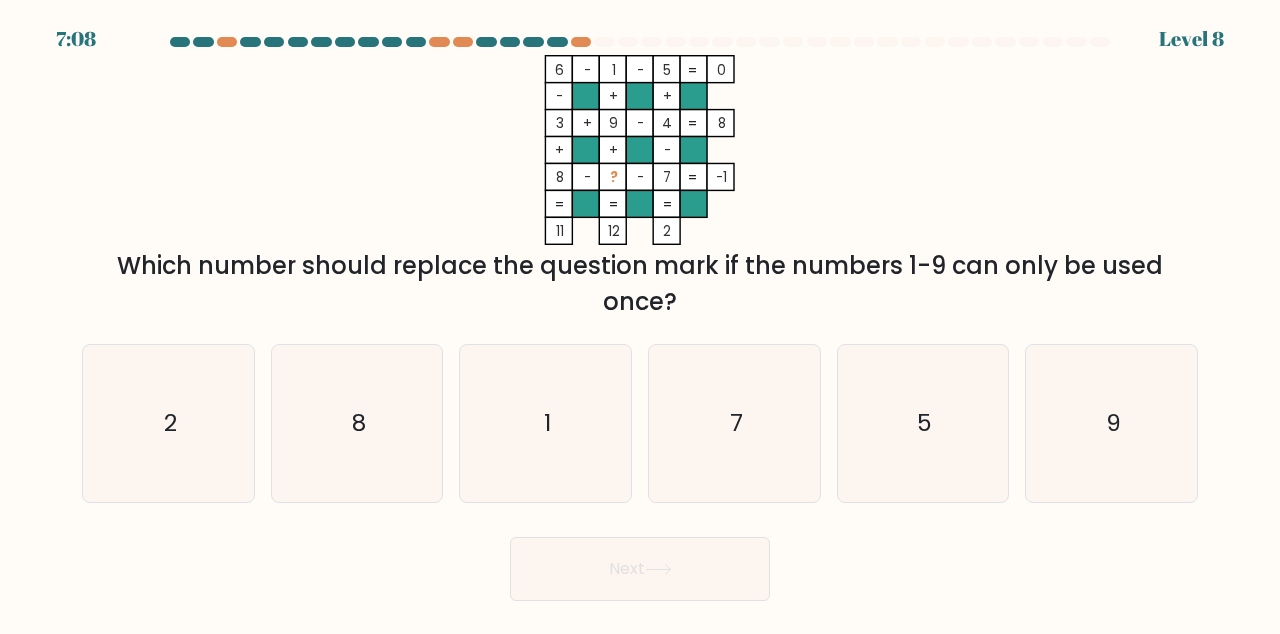 click on "7" 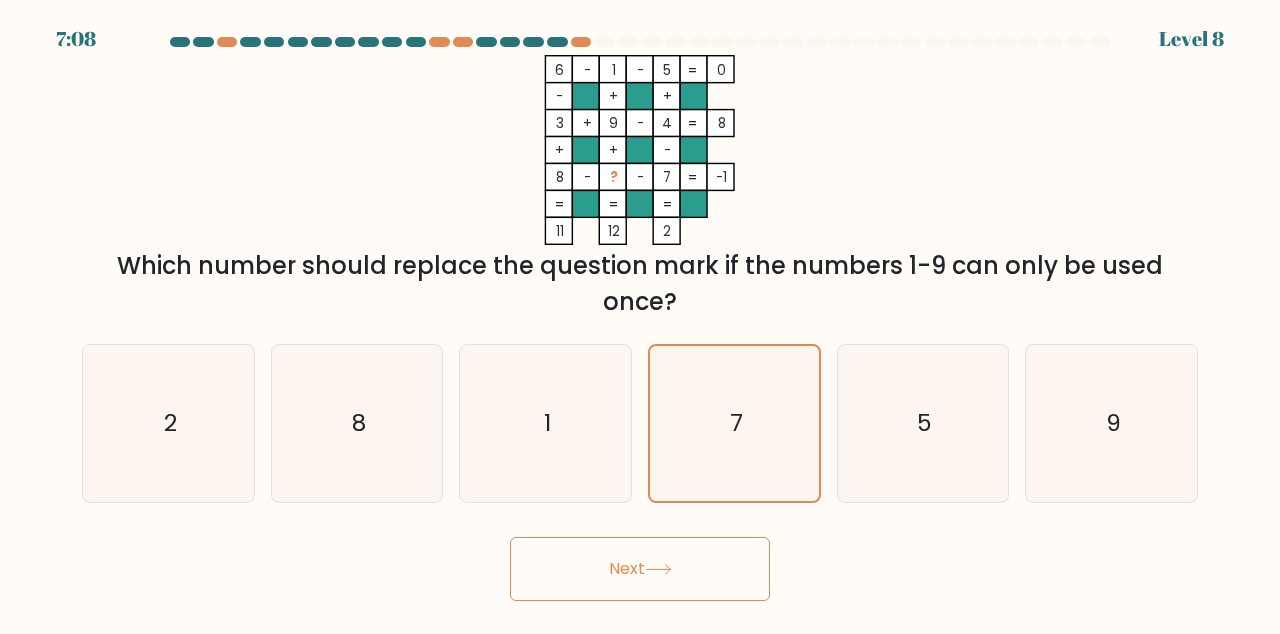 click on "Next" at bounding box center (640, 569) 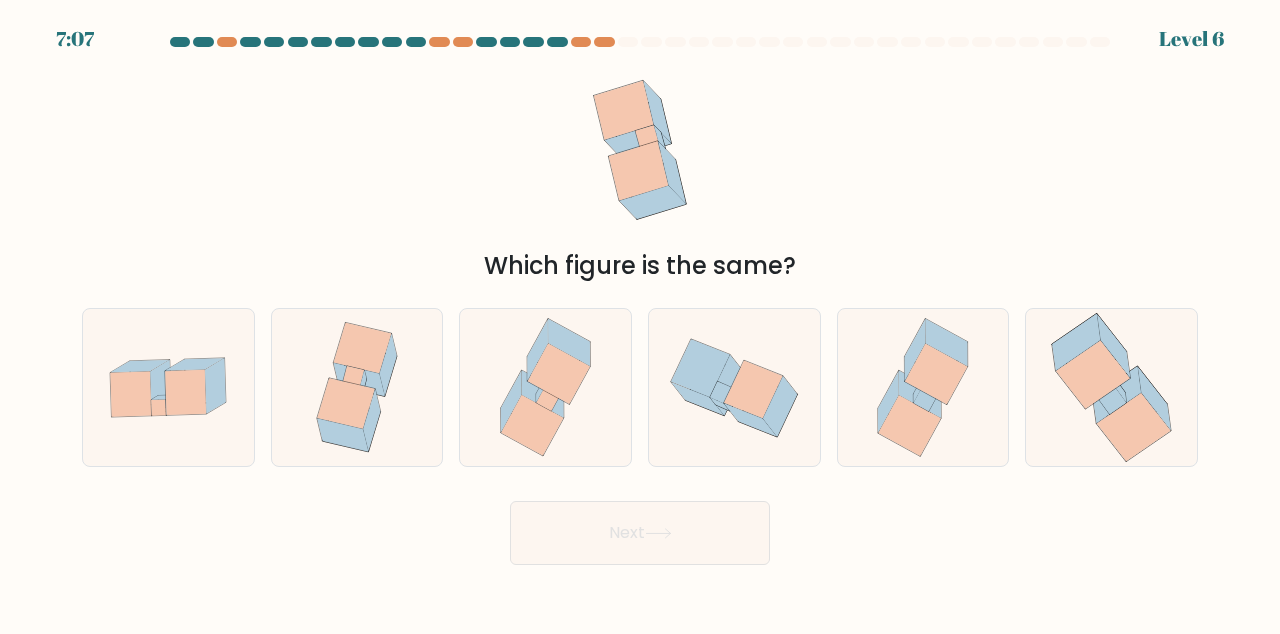 click 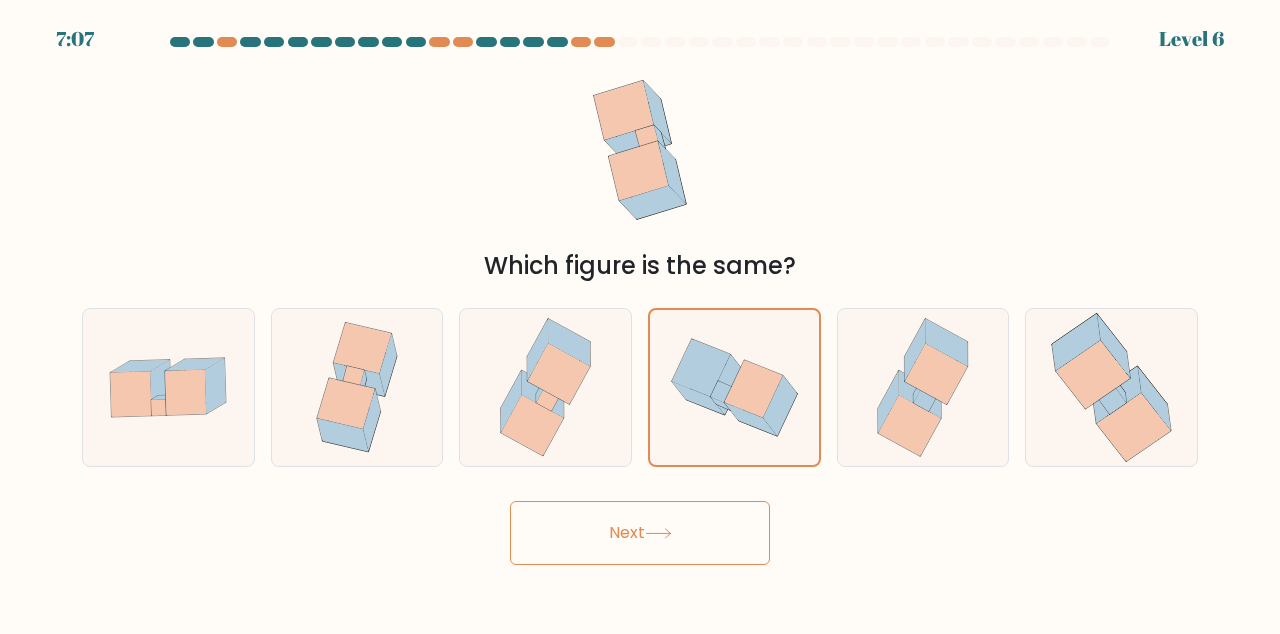 click on "Next" at bounding box center [640, 533] 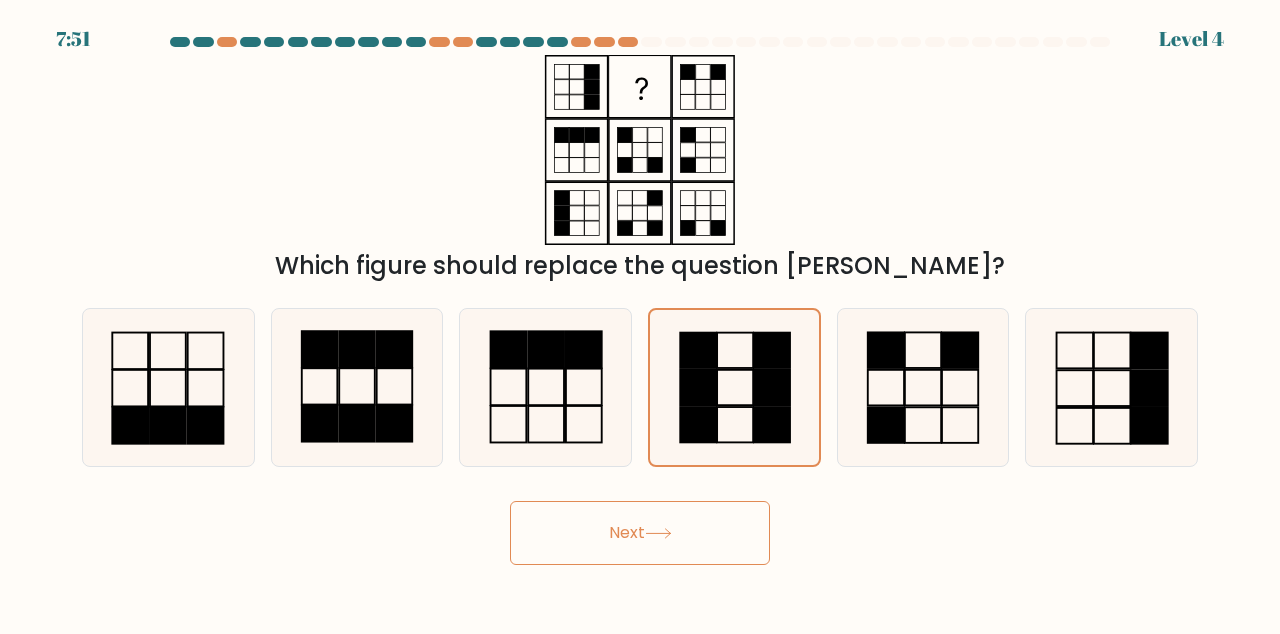 click on "Next" at bounding box center (640, 533) 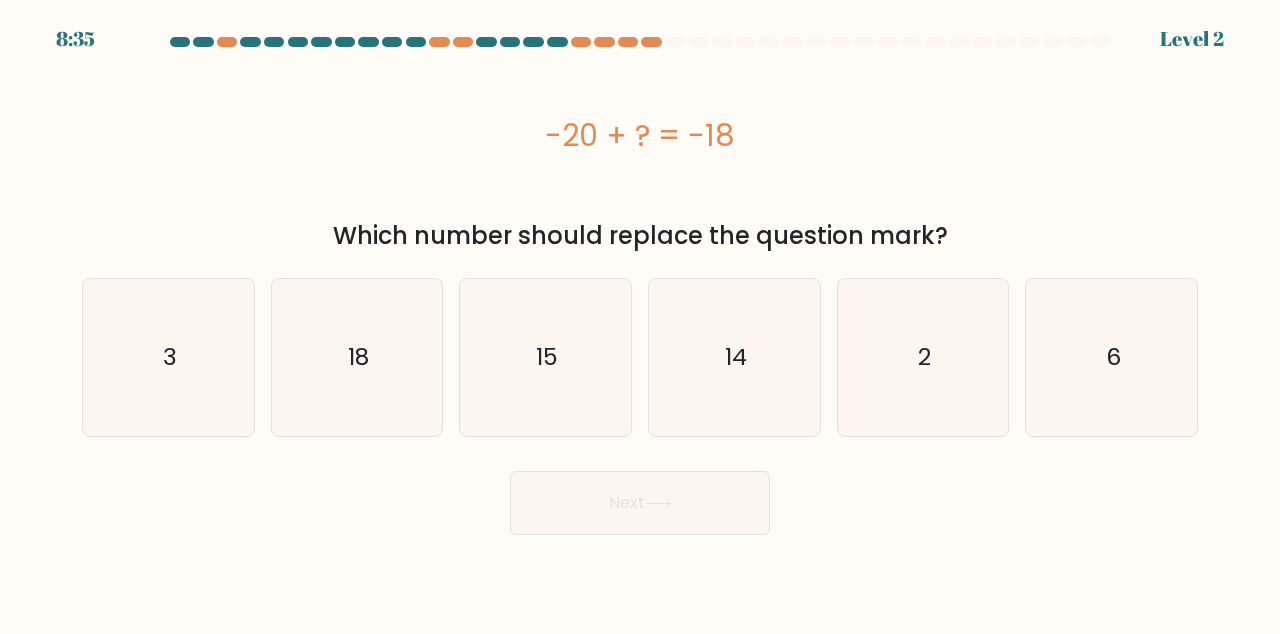 click on "14" 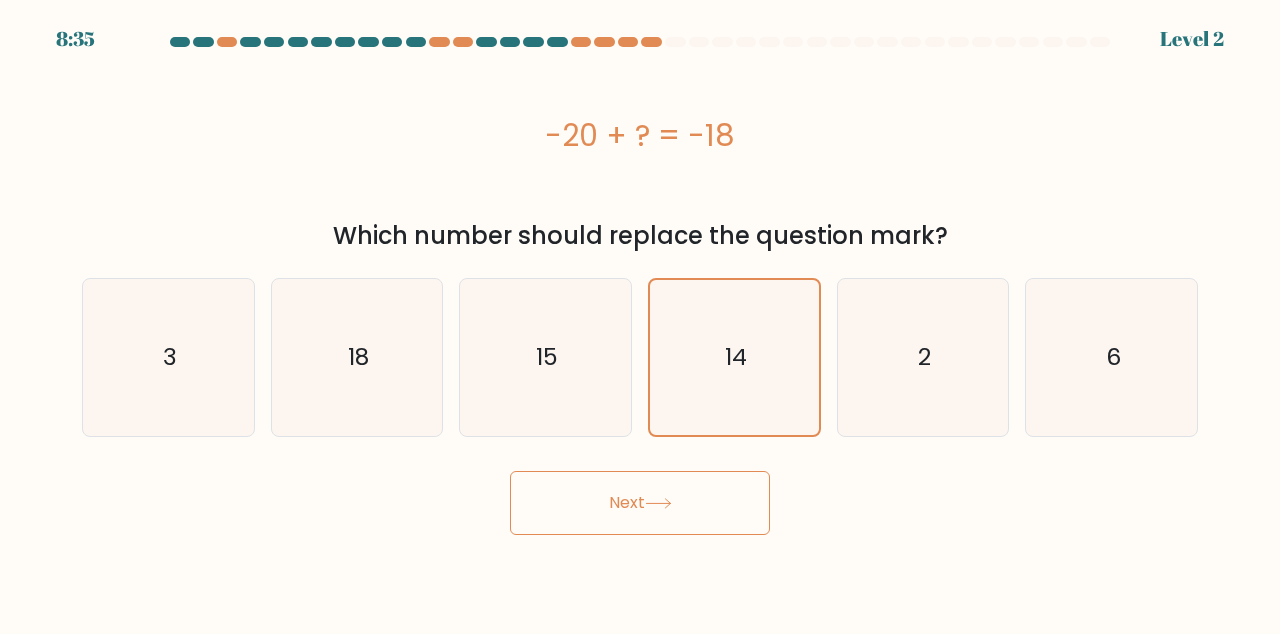 click on "8:35
Level 2
a." at bounding box center [640, 317] 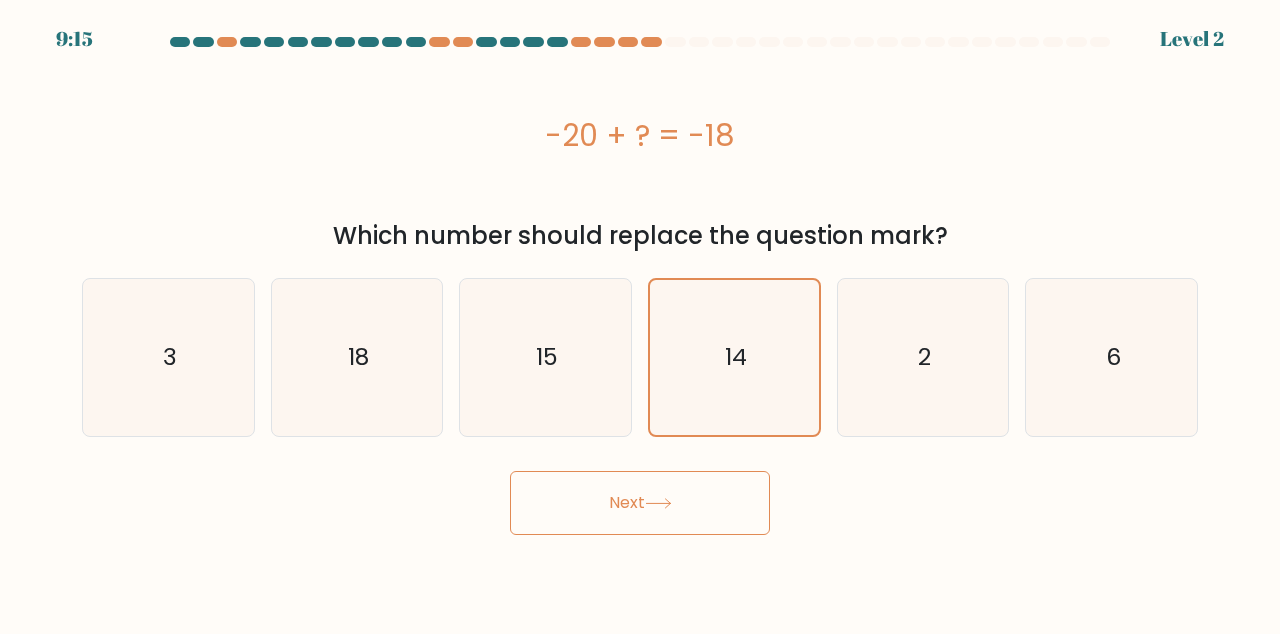 click on "Next" at bounding box center [640, 503] 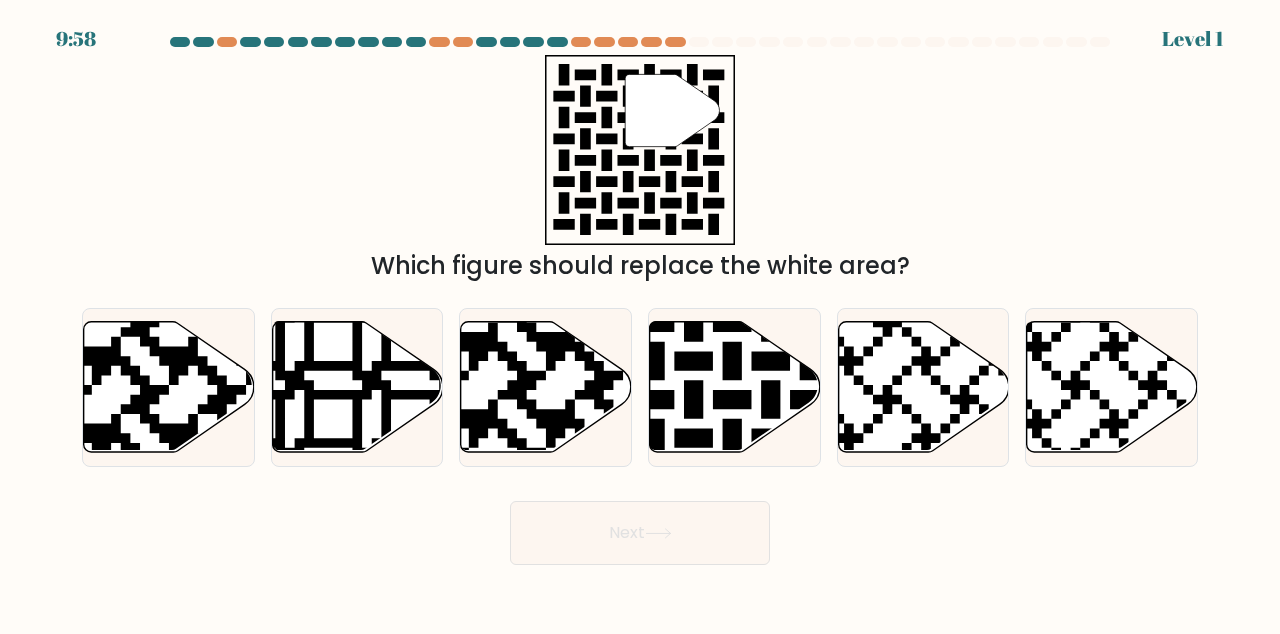 click on """ 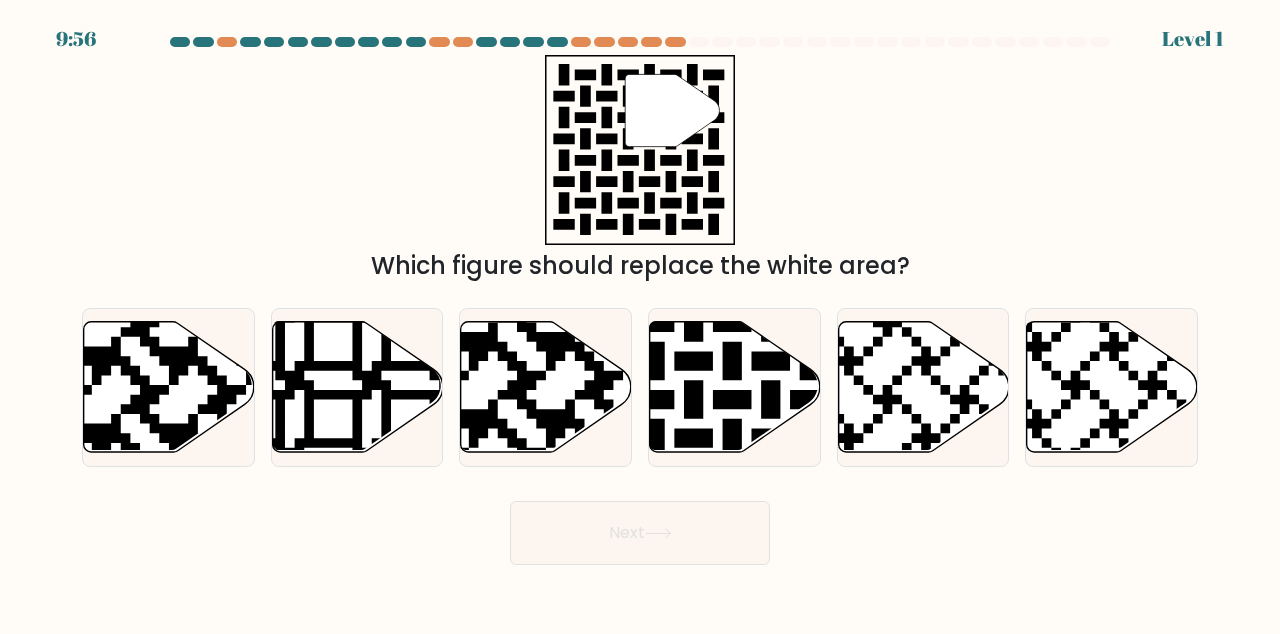 click 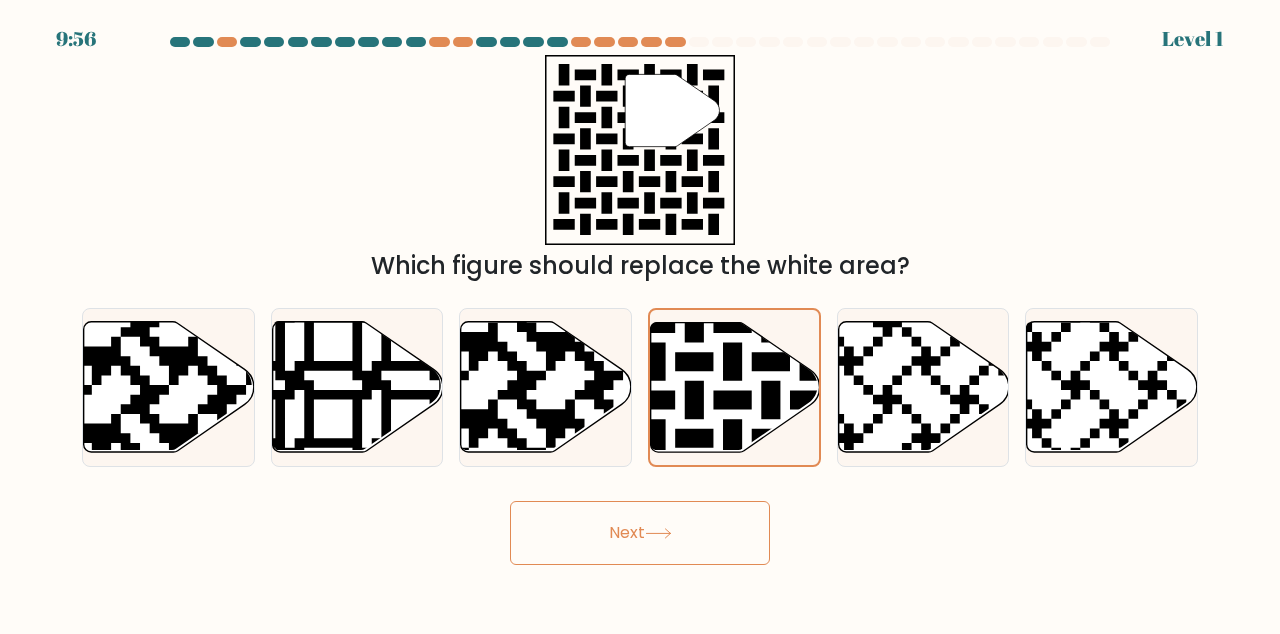 click on "Next" at bounding box center (640, 533) 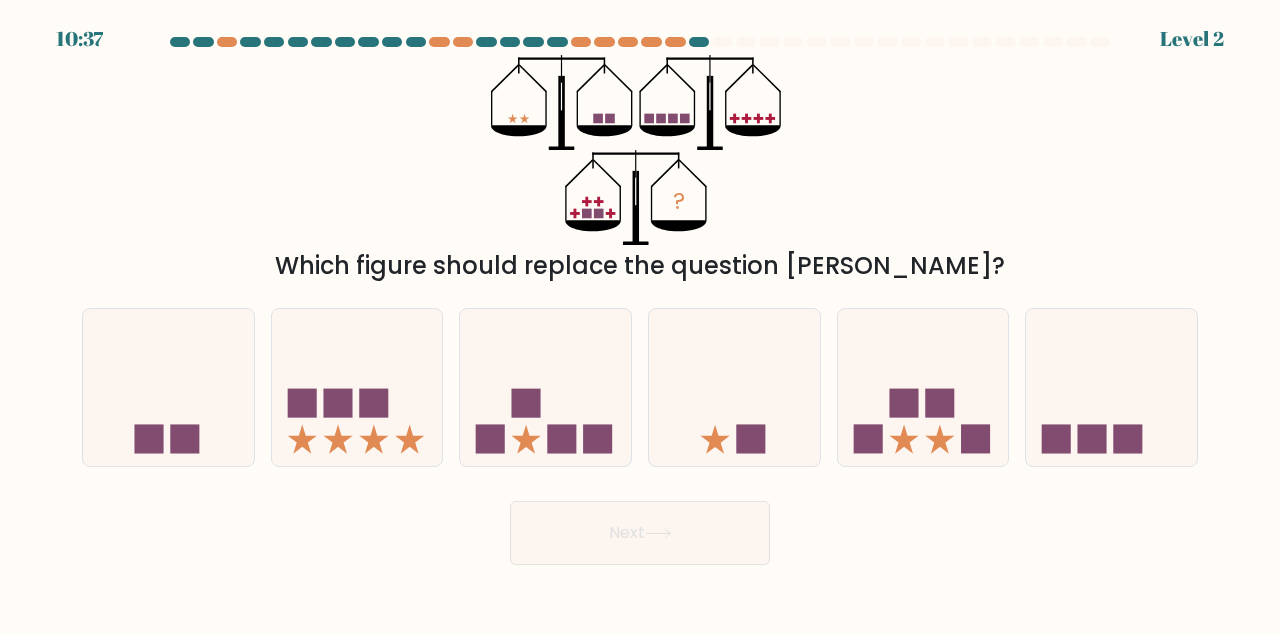 click 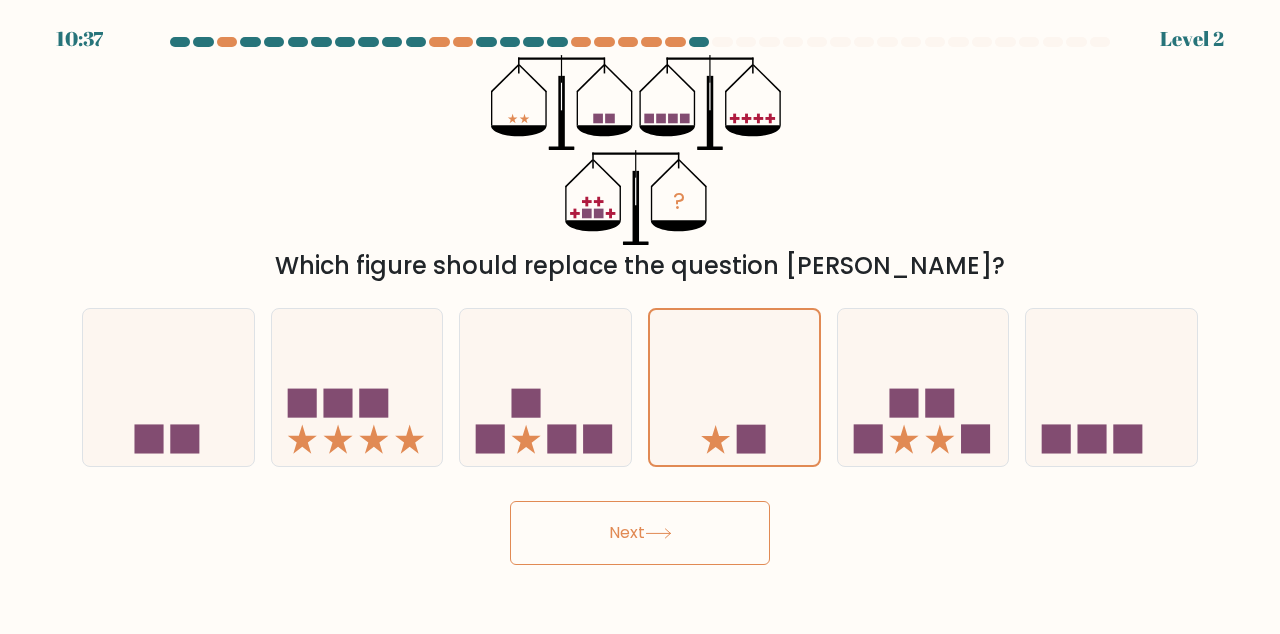 click on "Next" at bounding box center [640, 533] 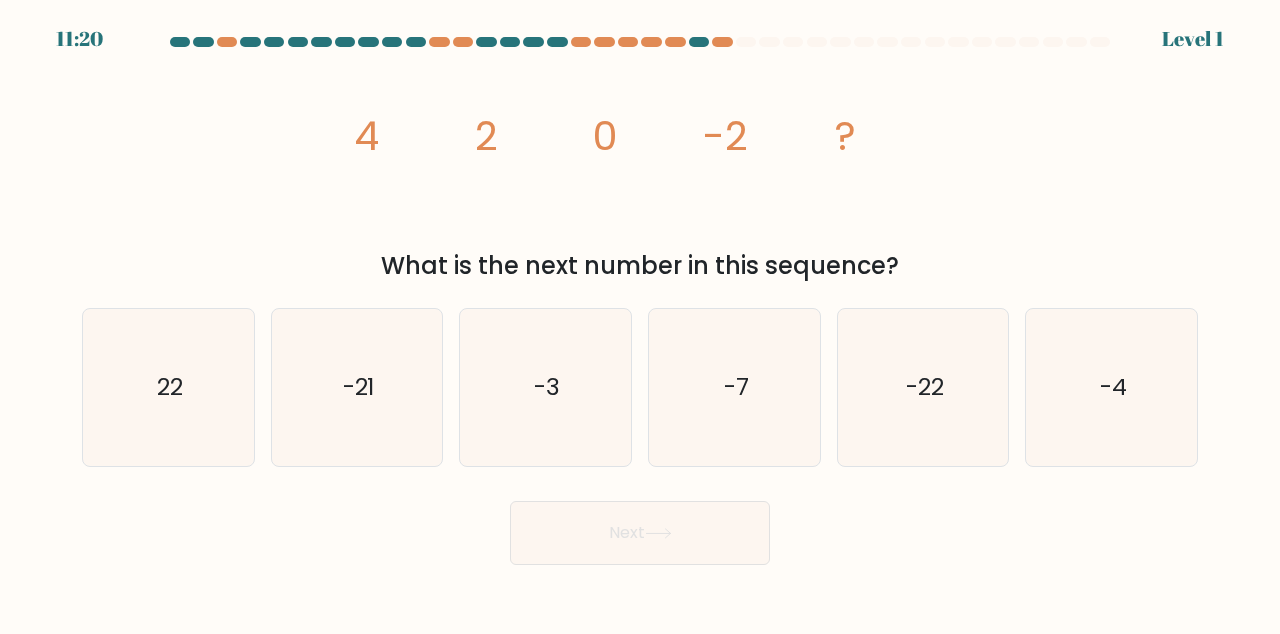 click on "-7" 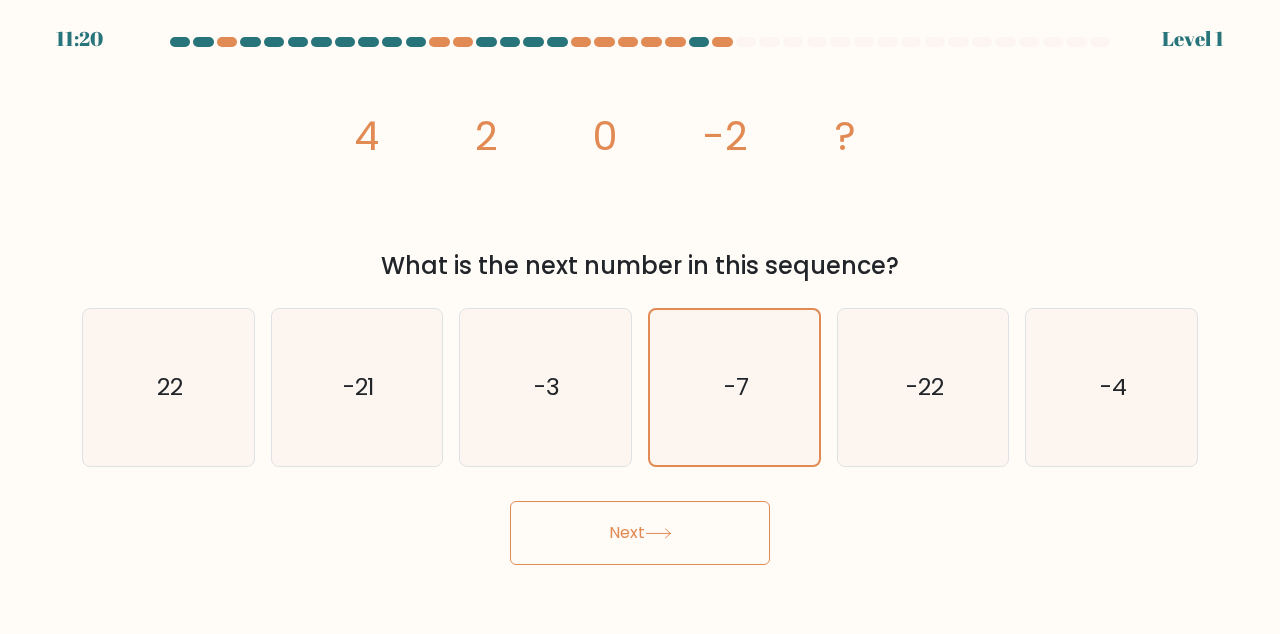click on "Next" at bounding box center (640, 533) 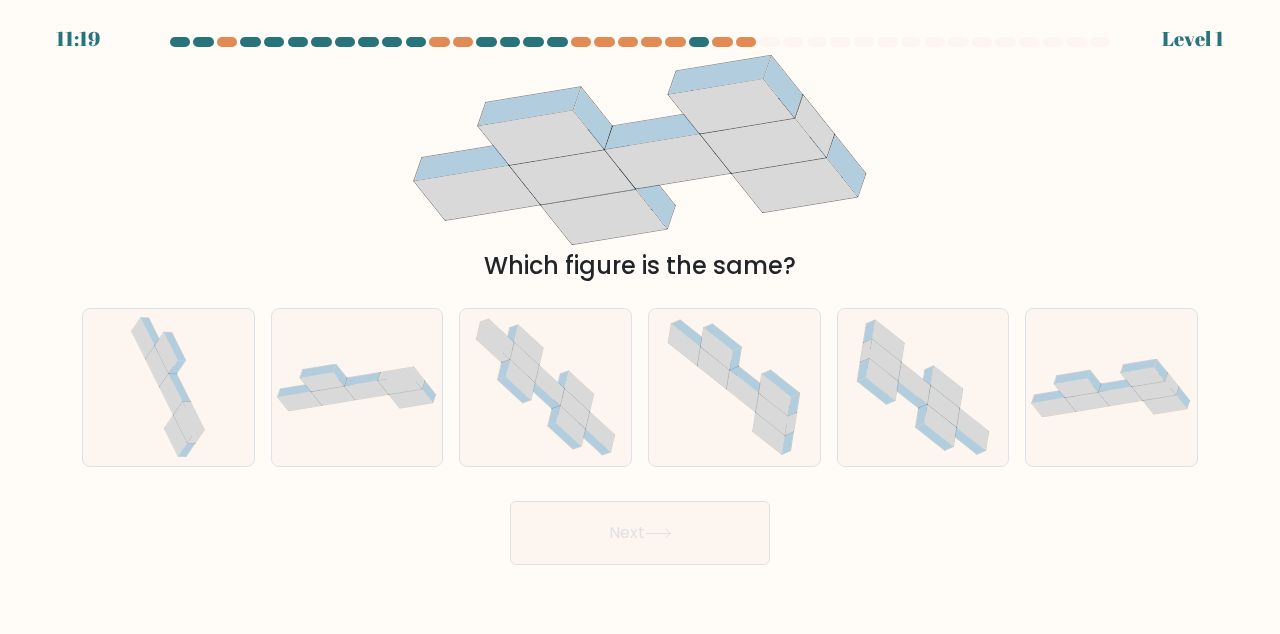 click 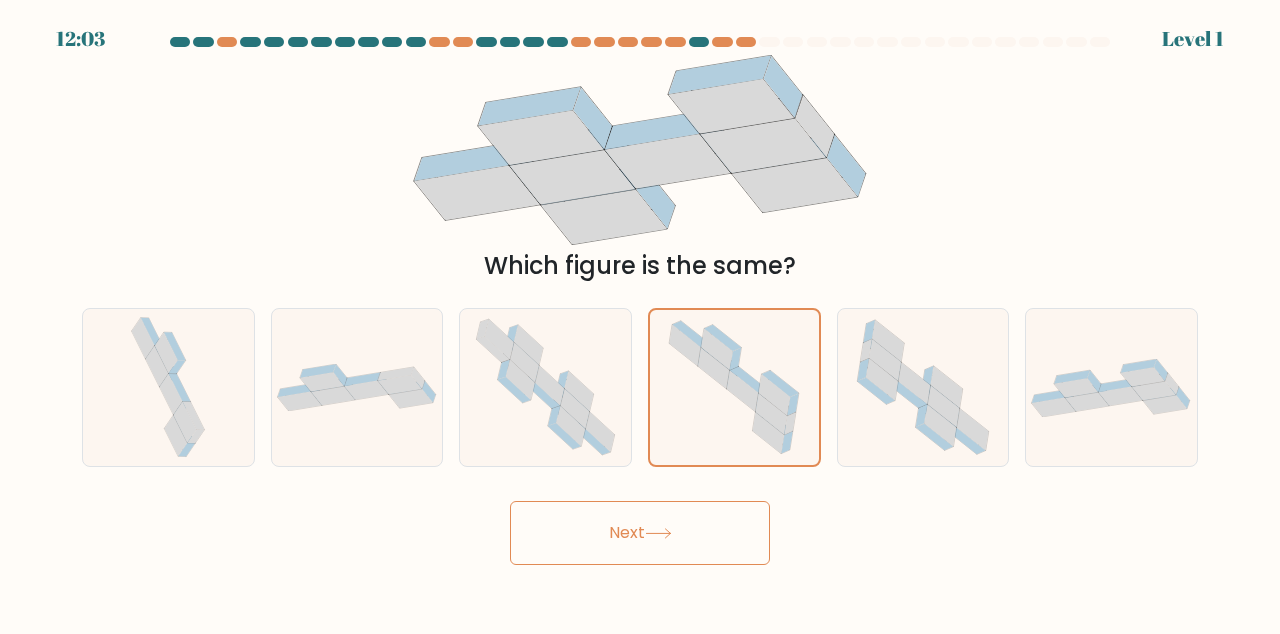 click on "Next" at bounding box center [640, 533] 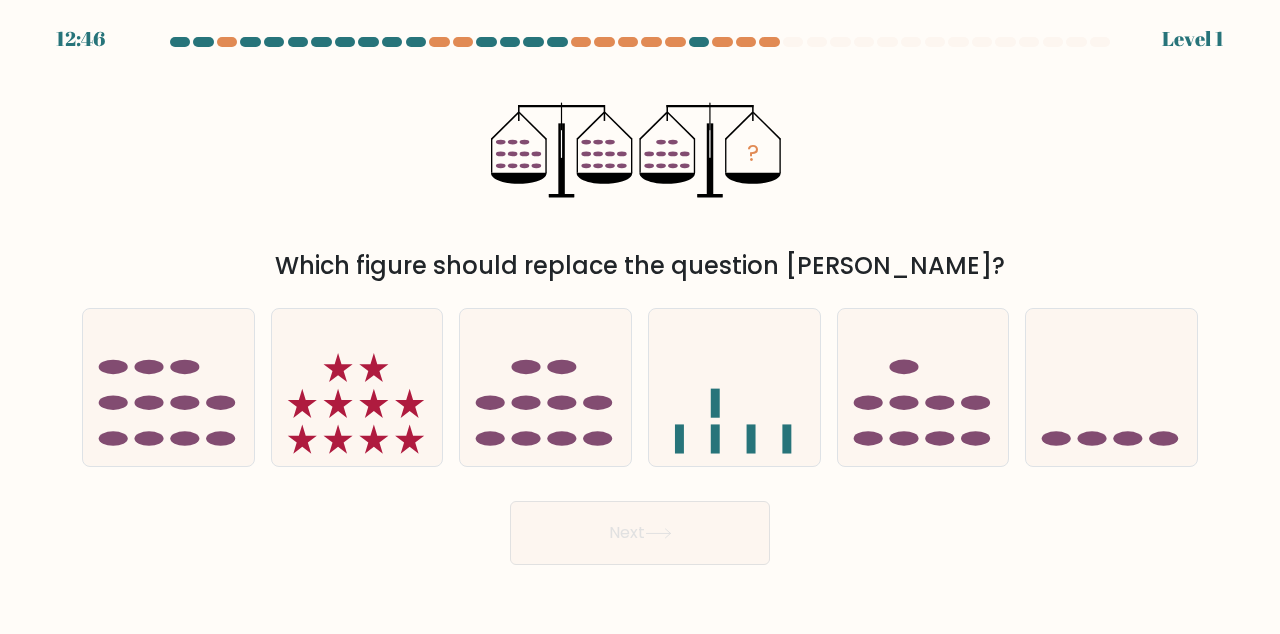 click 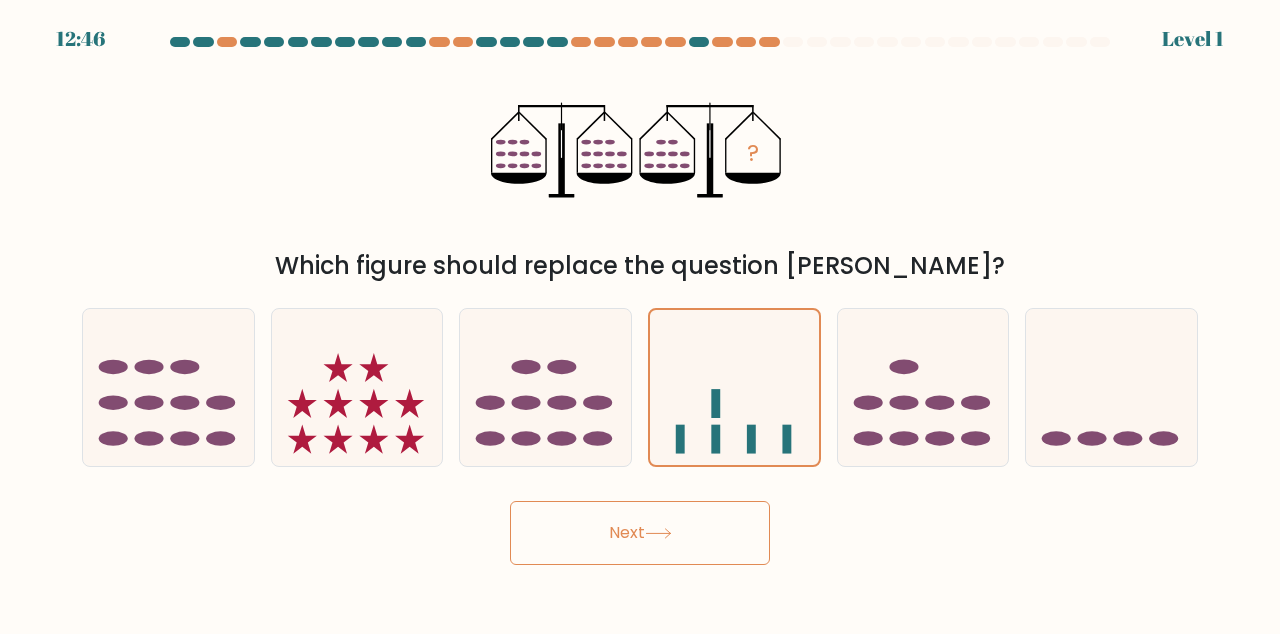click on "Next" at bounding box center (640, 533) 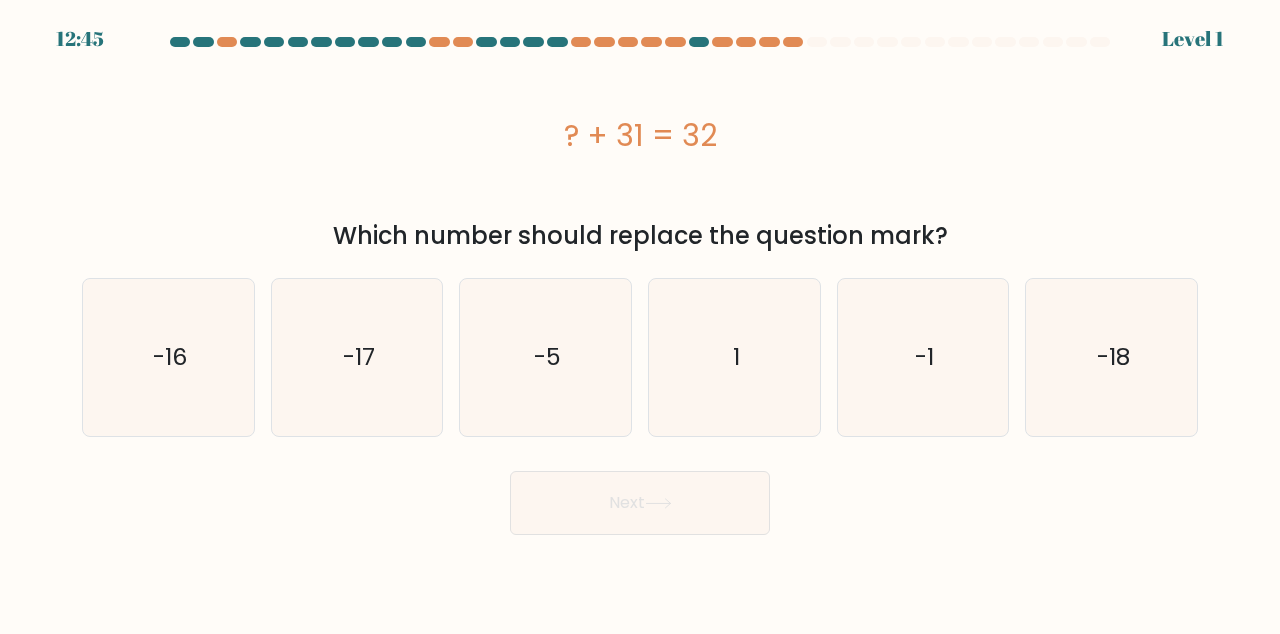 click on "1" 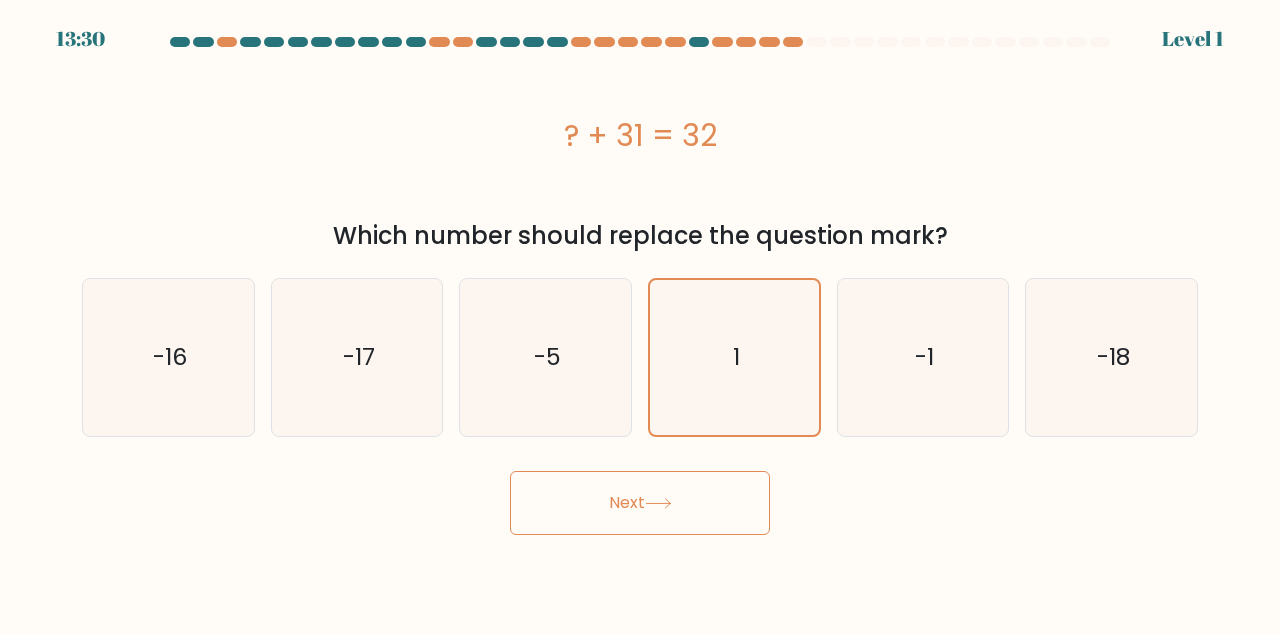 click on "Next" at bounding box center [640, 503] 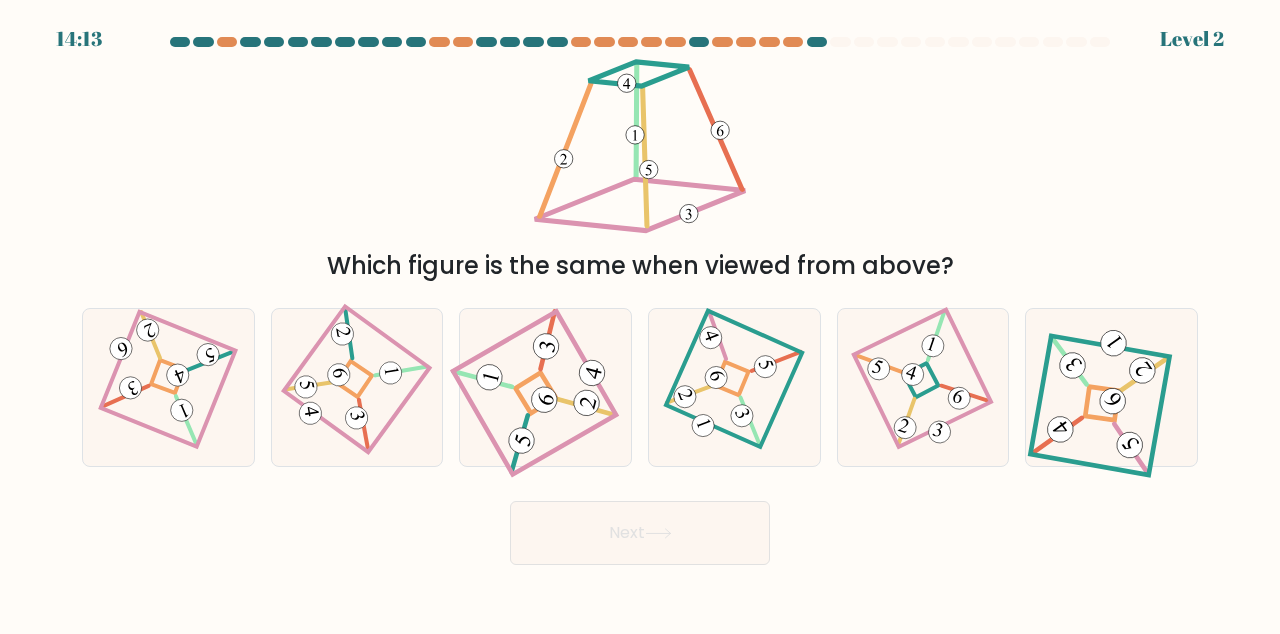 click 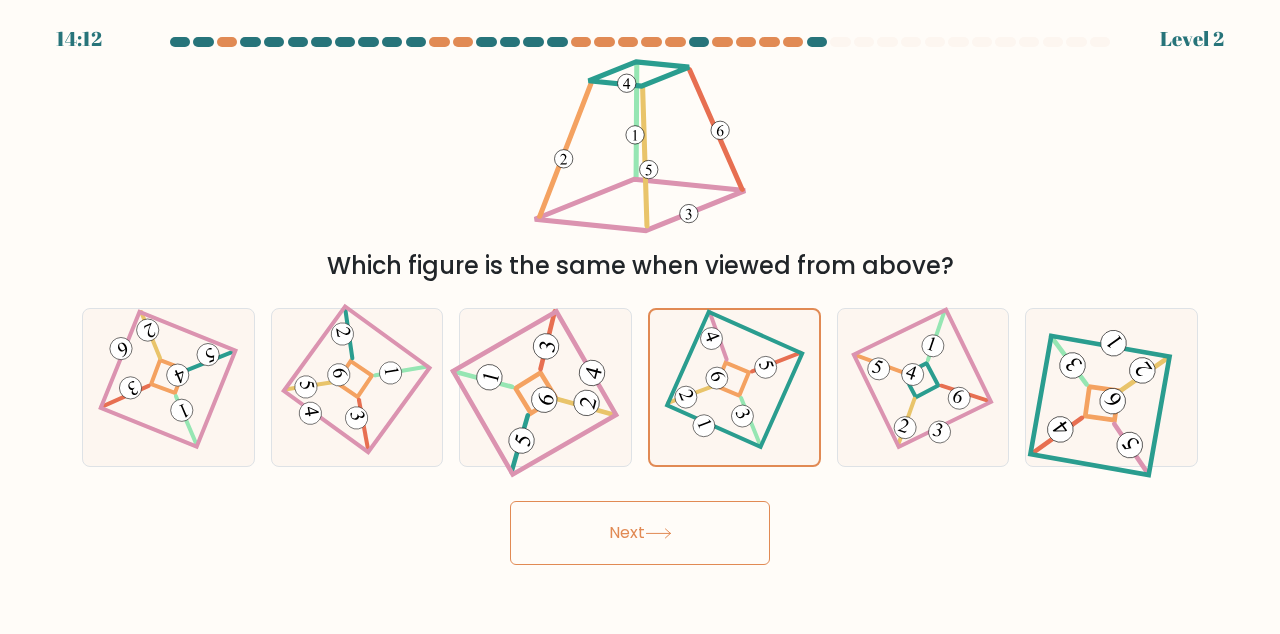 click on "Next" at bounding box center (640, 533) 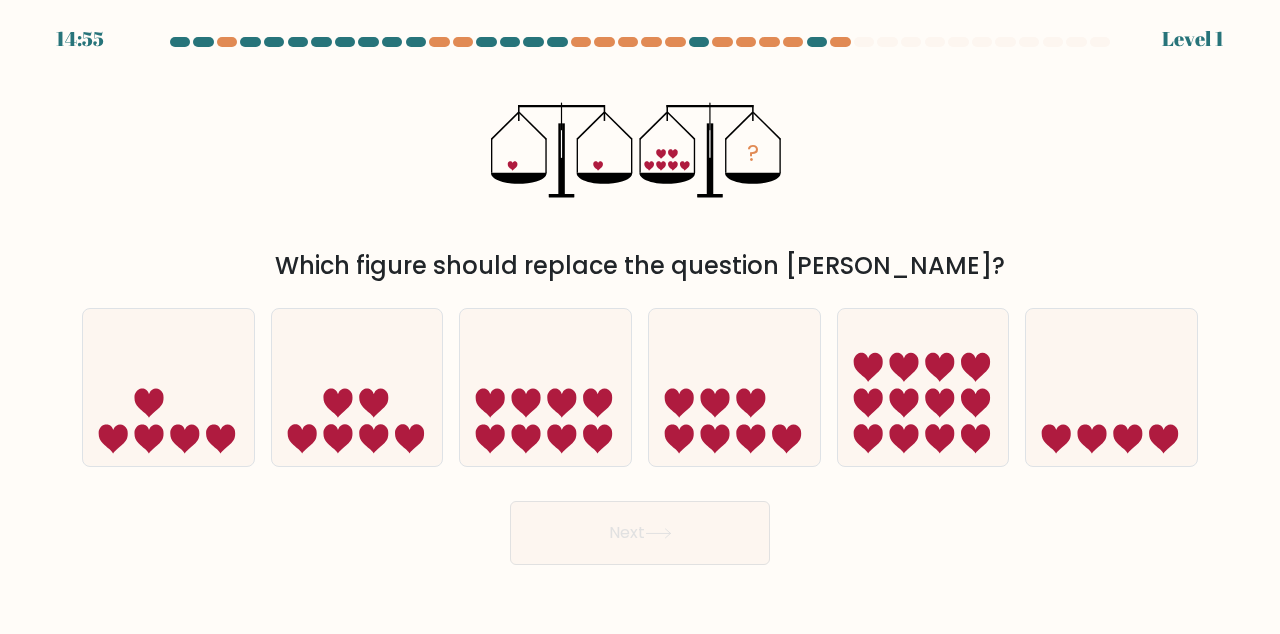click 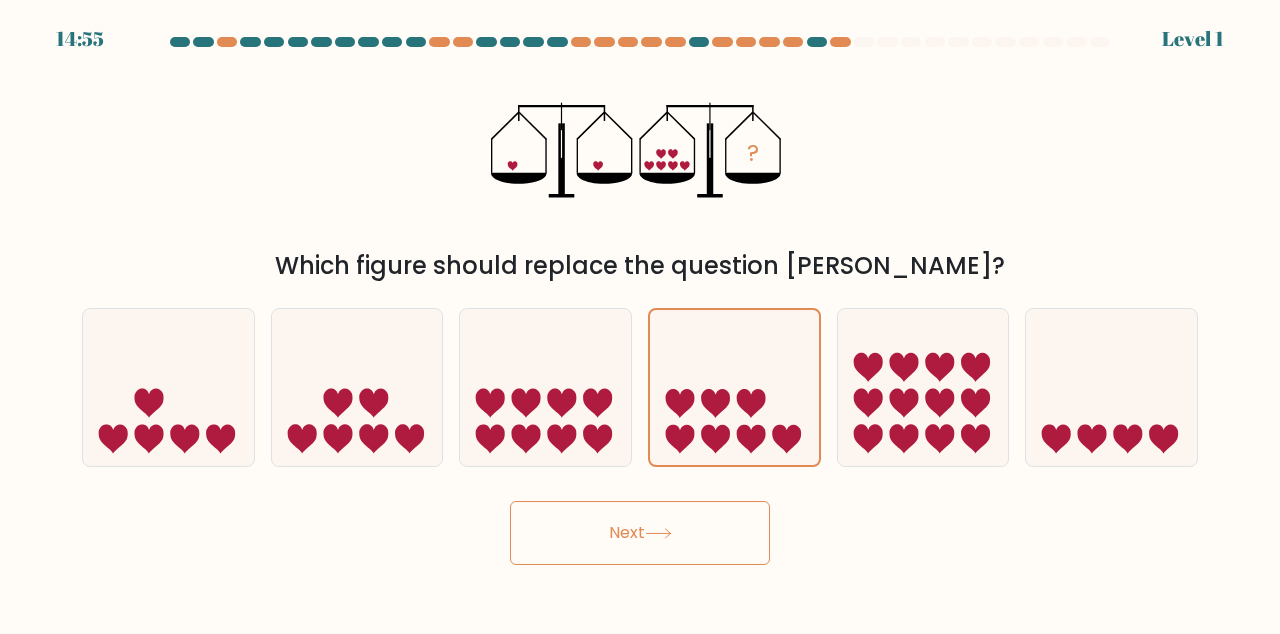 click on "Next" at bounding box center [640, 533] 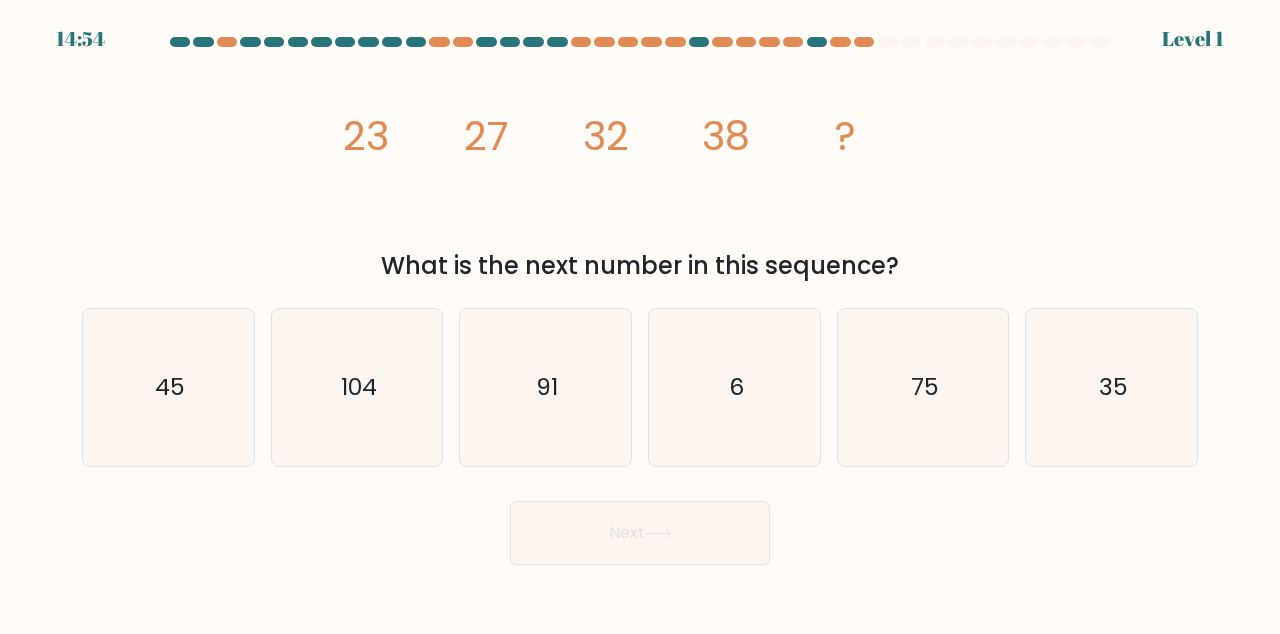 click on "6" 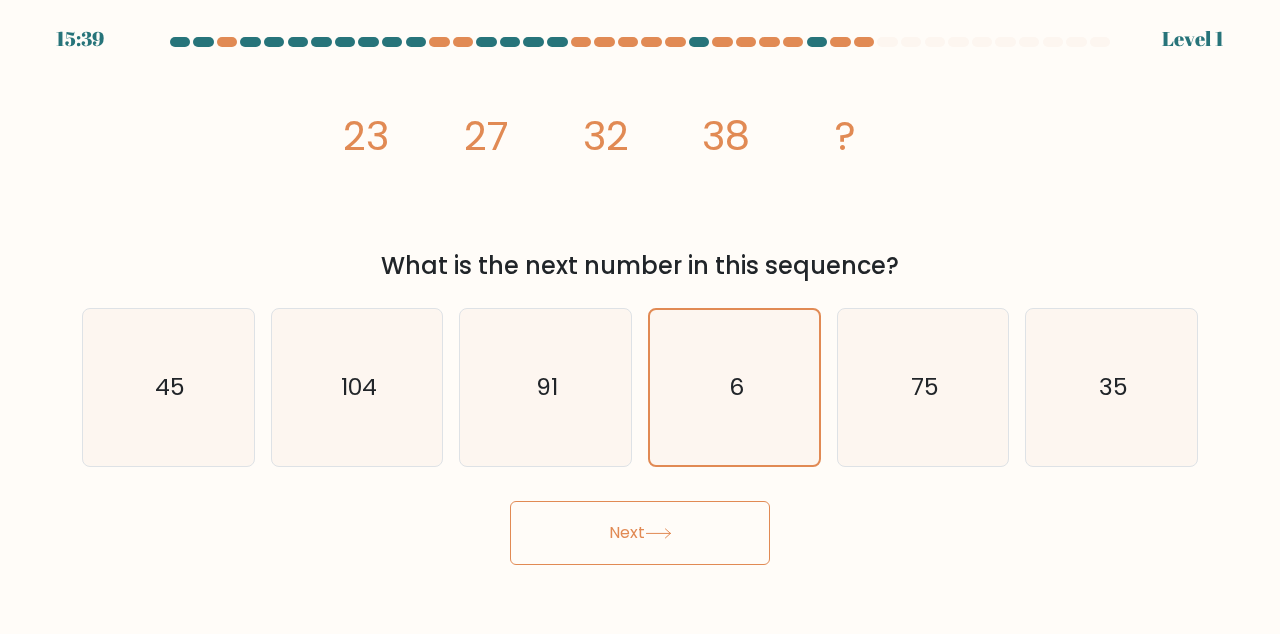 click on "Next" at bounding box center (640, 533) 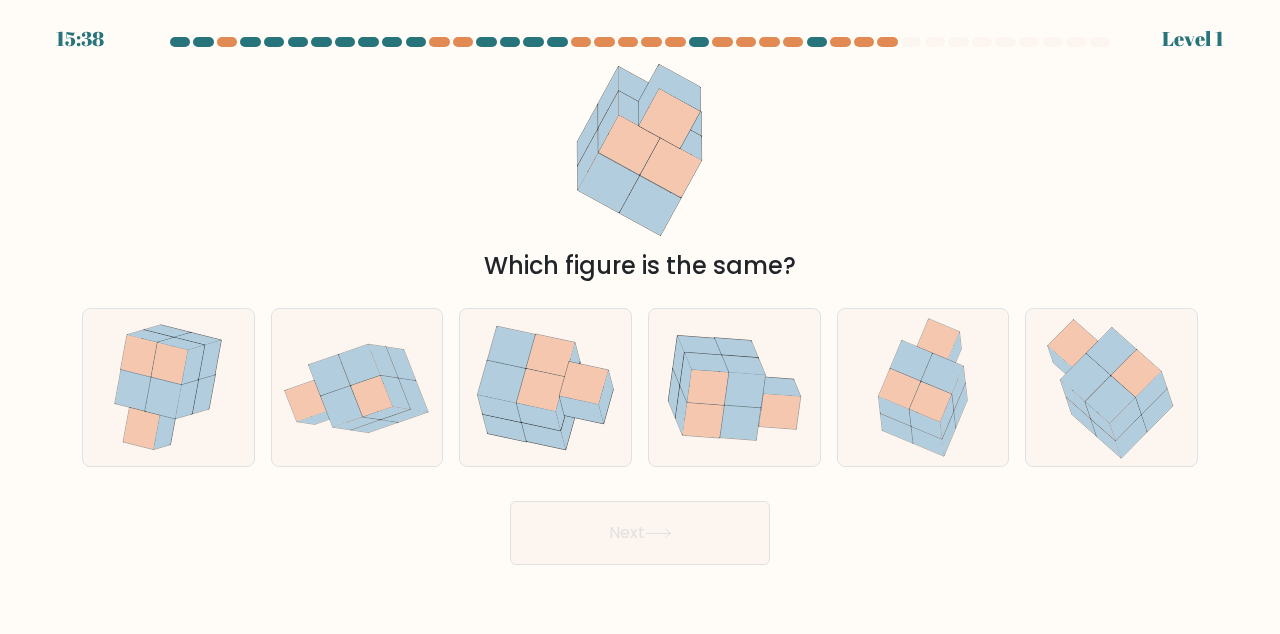 click 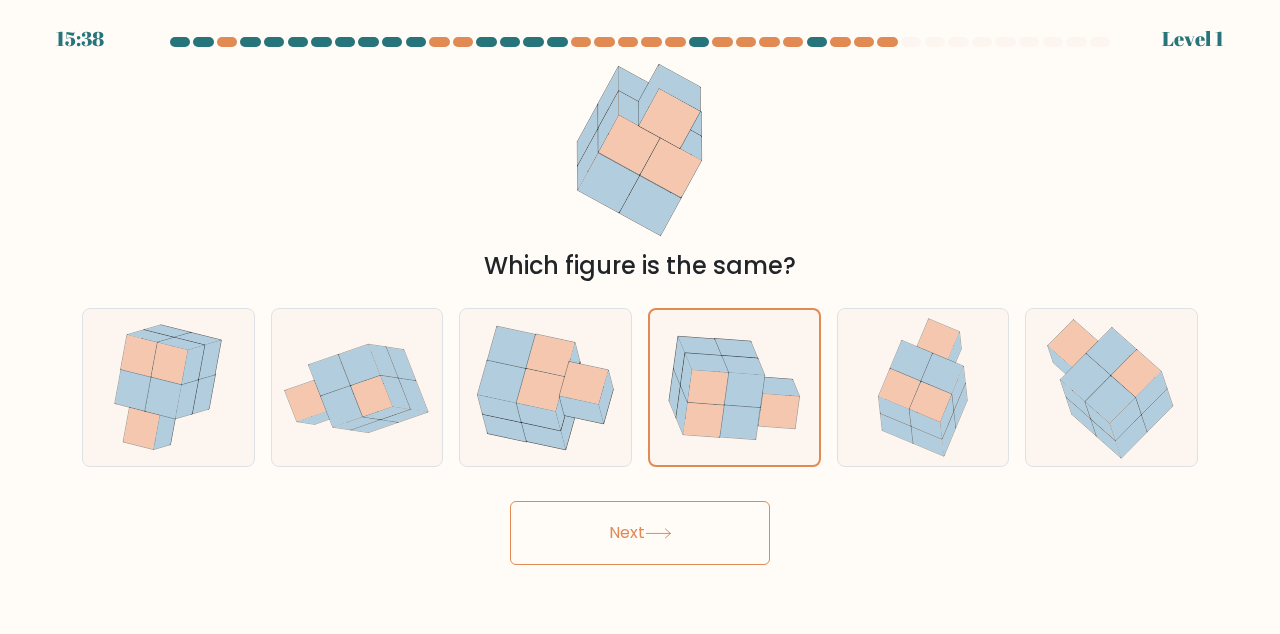 click on "Next" at bounding box center (640, 533) 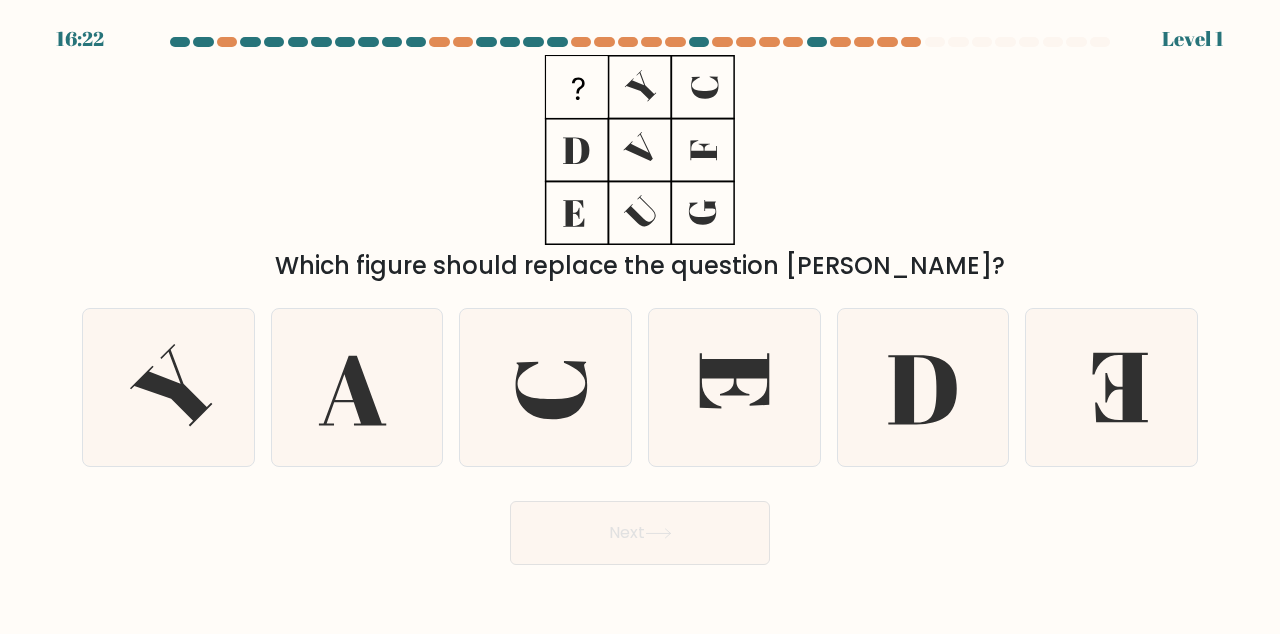 click 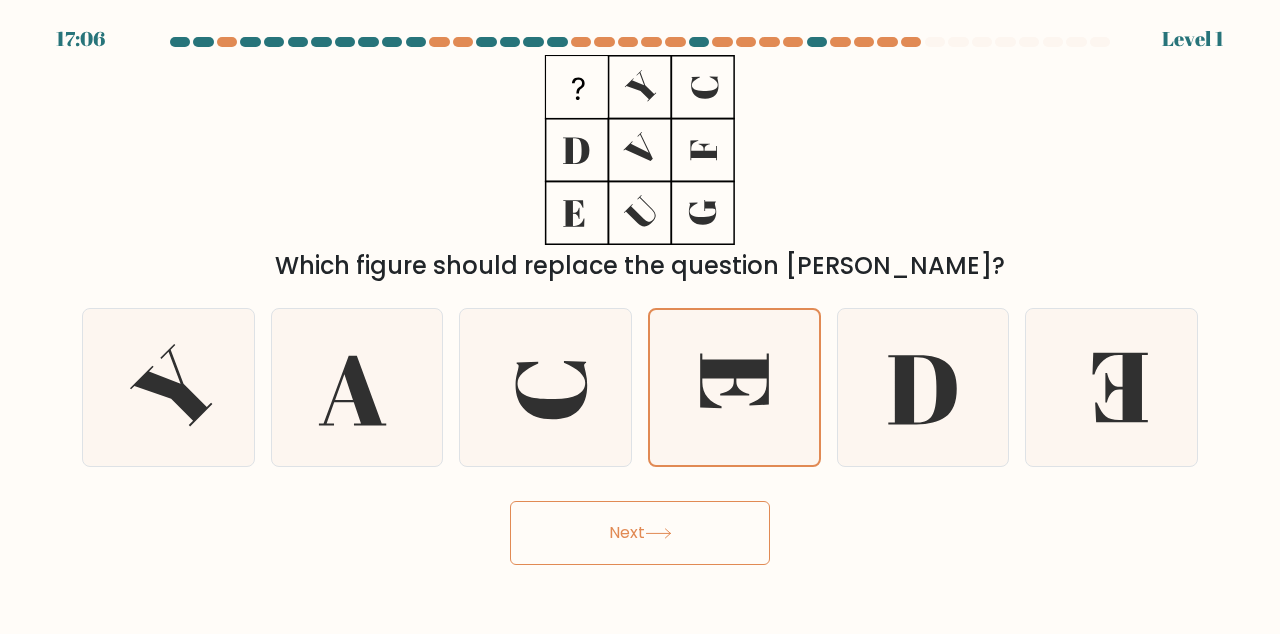 click on "Next" at bounding box center (640, 533) 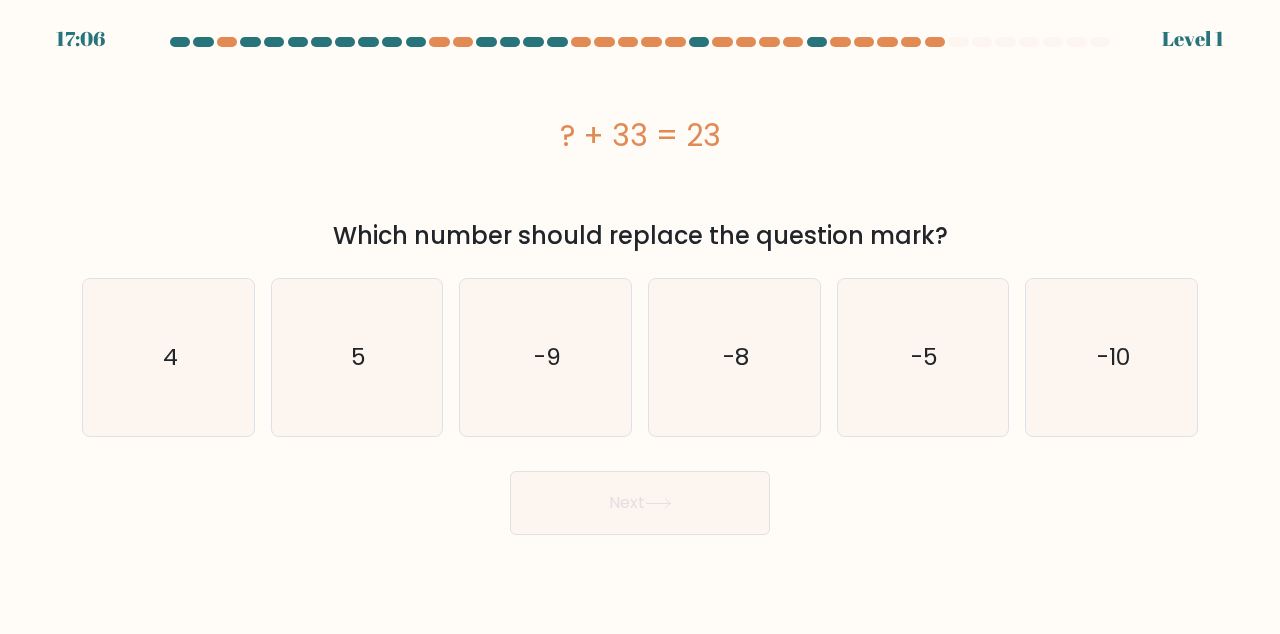 click on "-8" 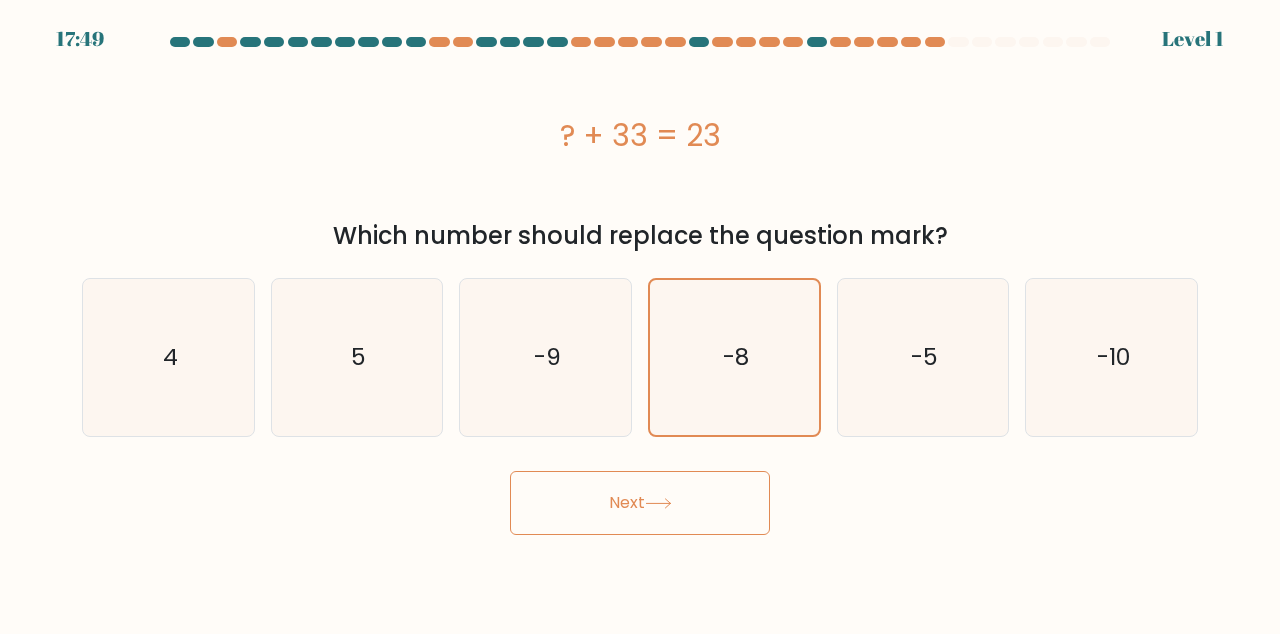 click on "Next" at bounding box center (640, 503) 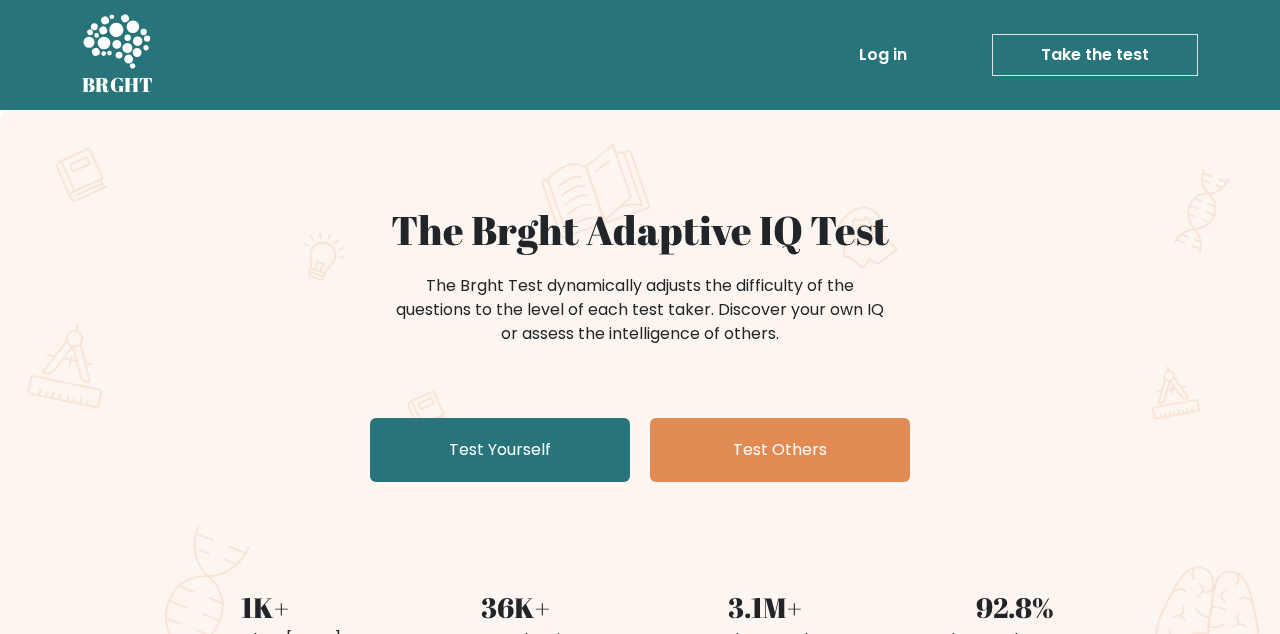 scroll, scrollTop: 190, scrollLeft: 0, axis: vertical 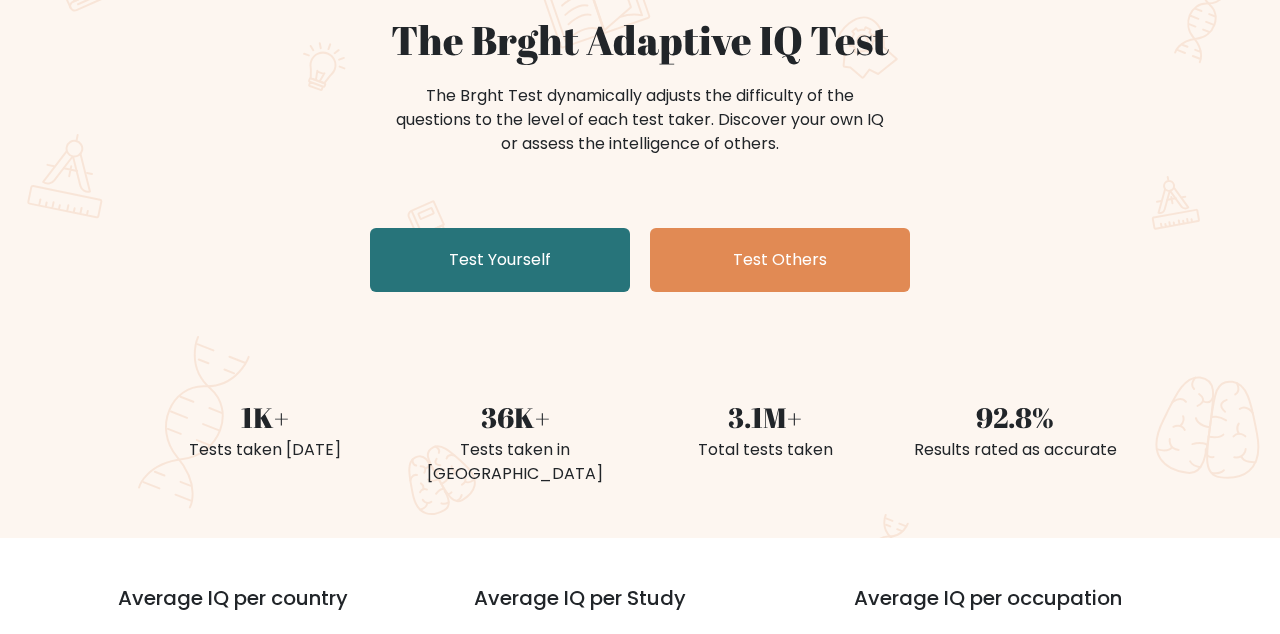 click on "Test Yourself" at bounding box center (500, 260) 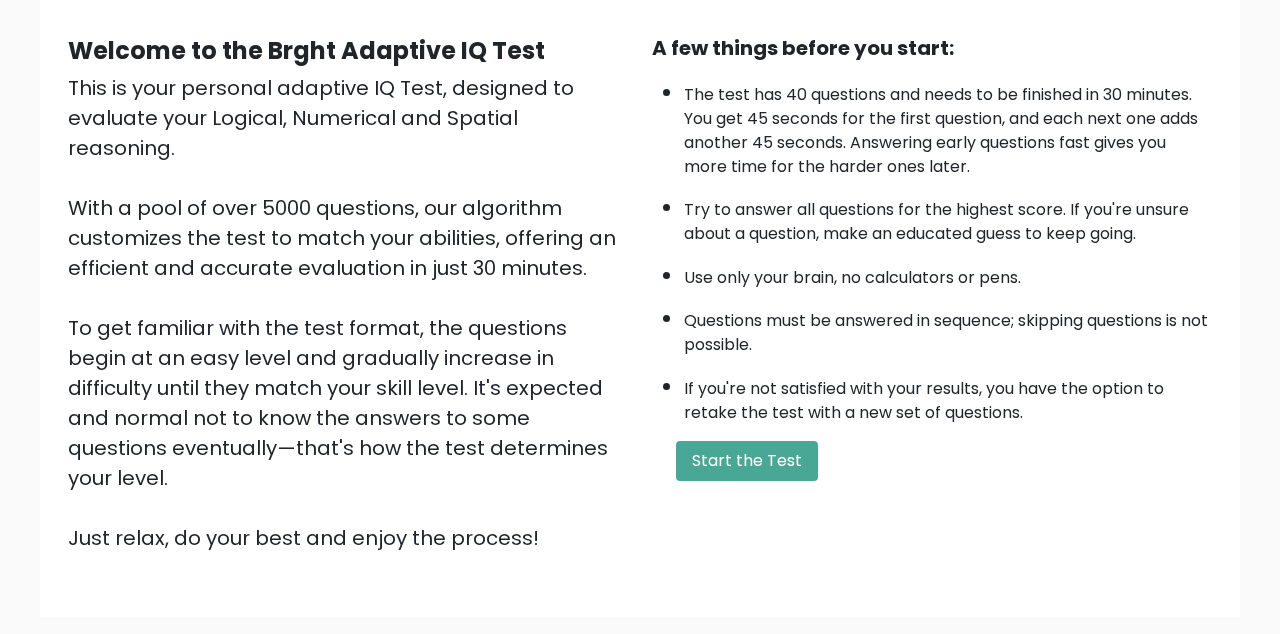 scroll, scrollTop: 188, scrollLeft: 0, axis: vertical 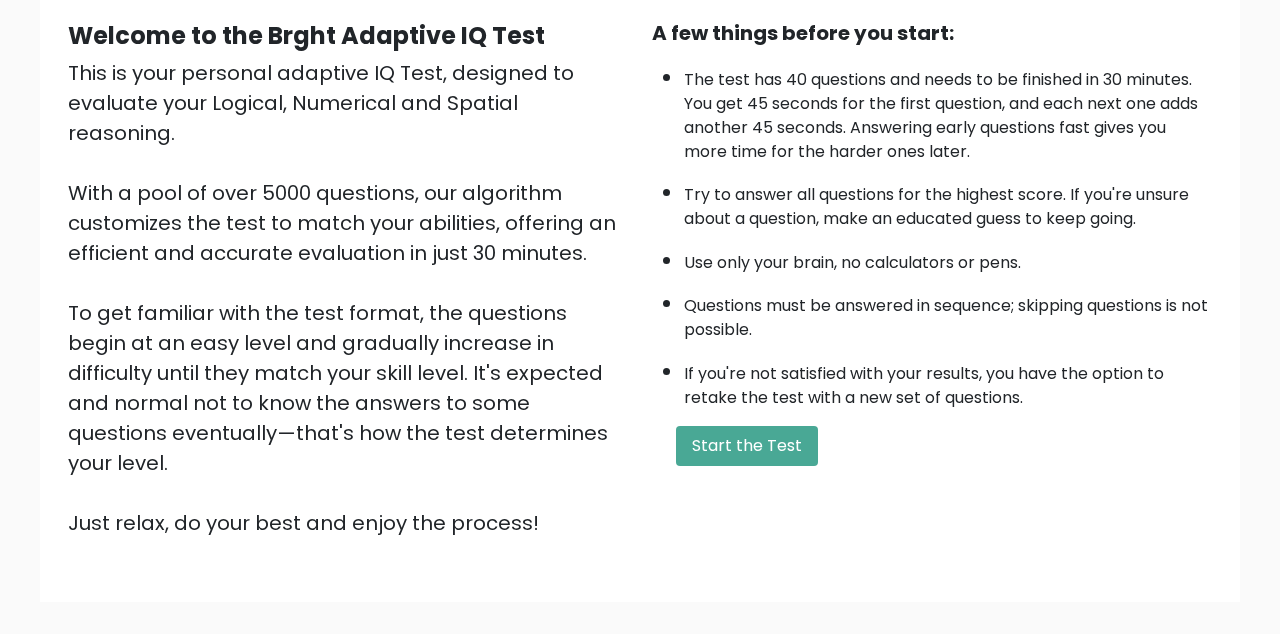 click on "Start the Test" at bounding box center [747, 446] 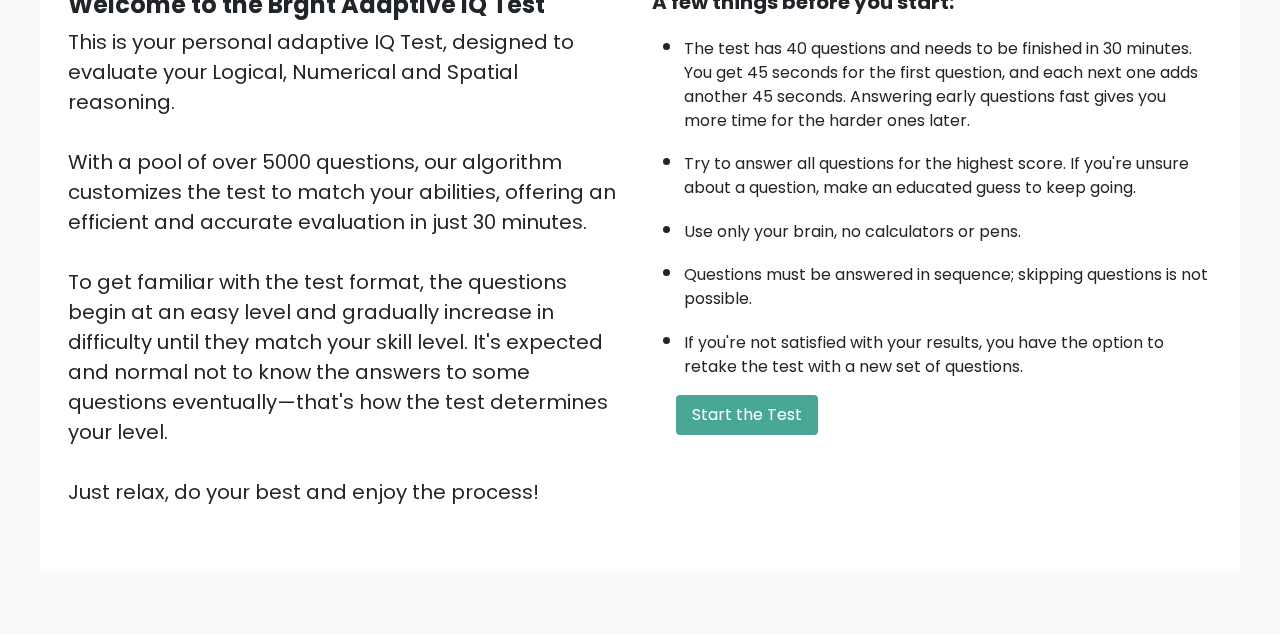 scroll, scrollTop: 266, scrollLeft: 0, axis: vertical 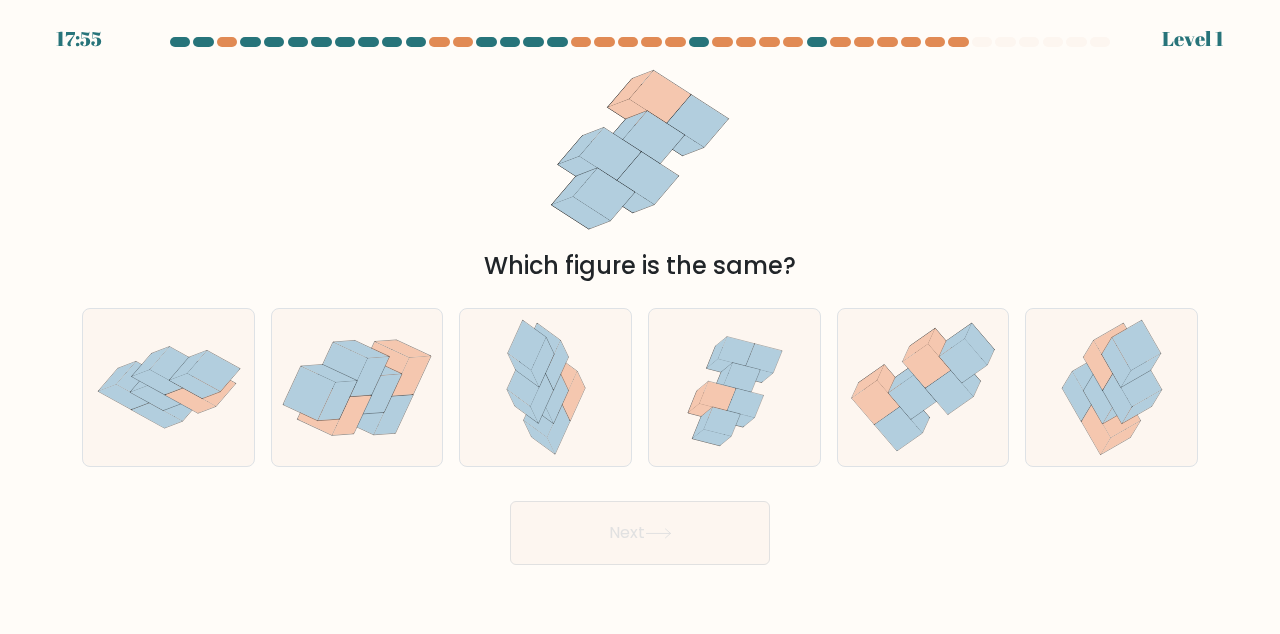 click 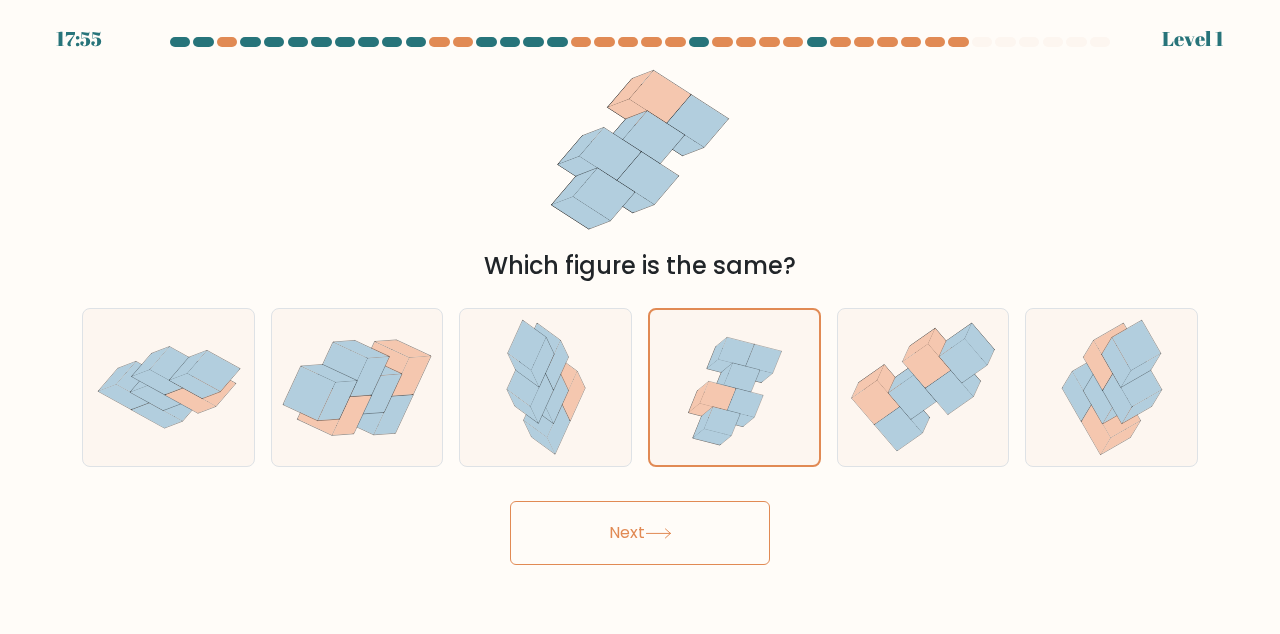 click on "Next" at bounding box center [640, 533] 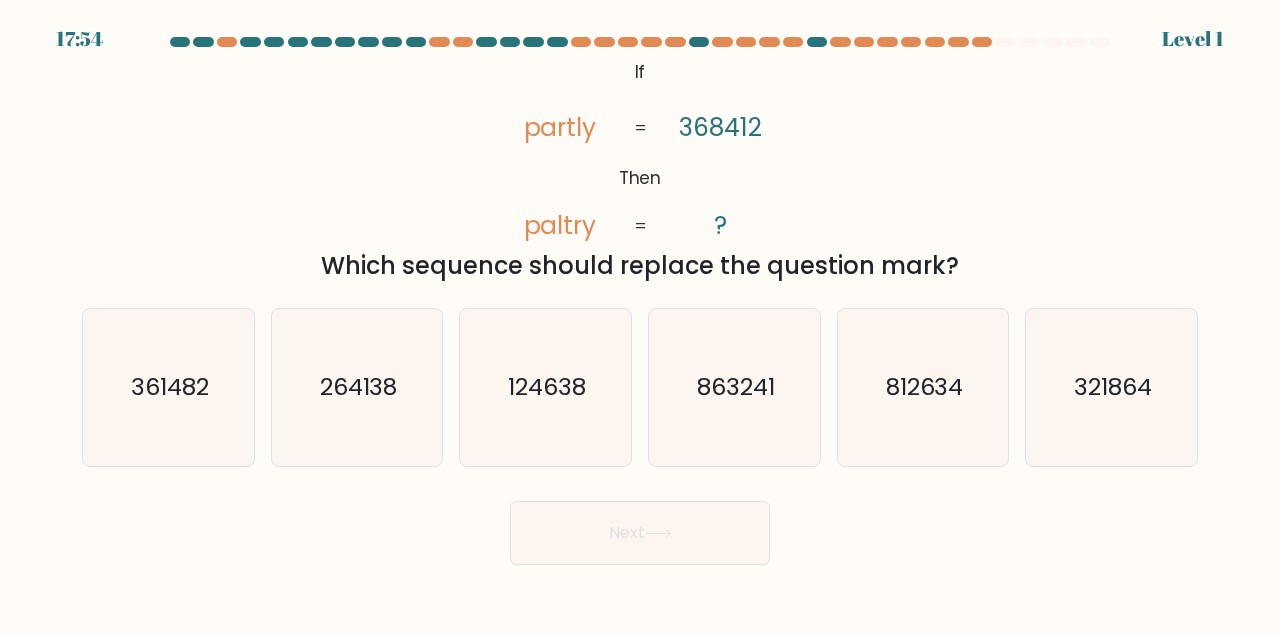 click on "863241" 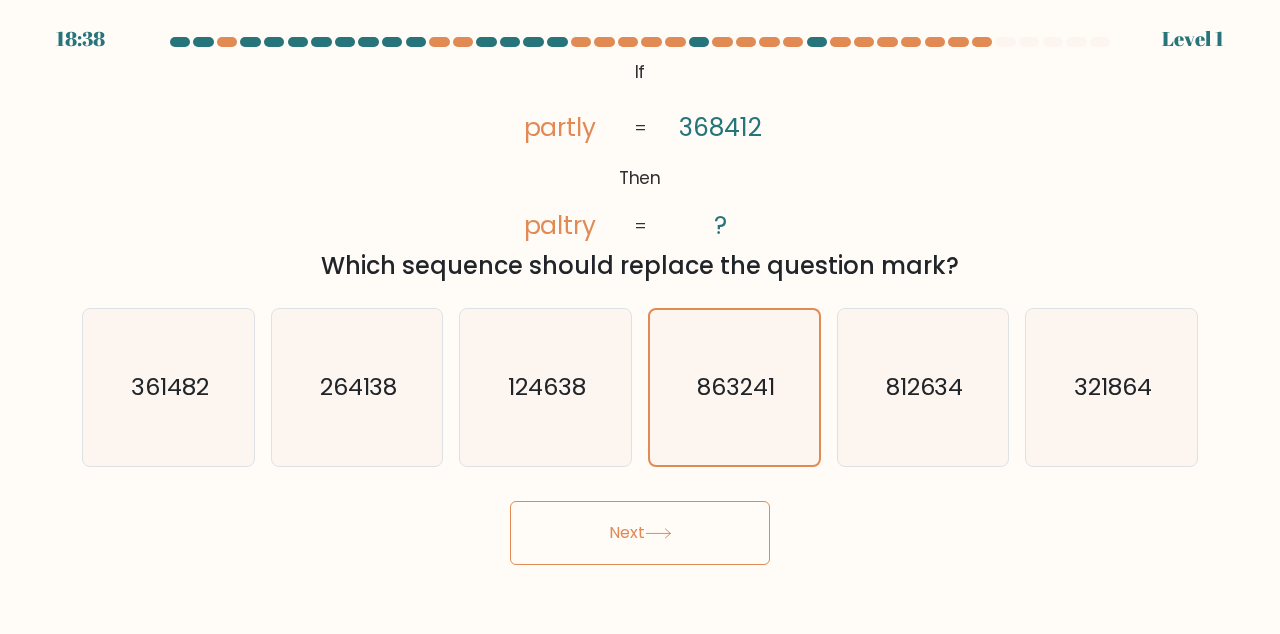 click on "Next" at bounding box center [640, 533] 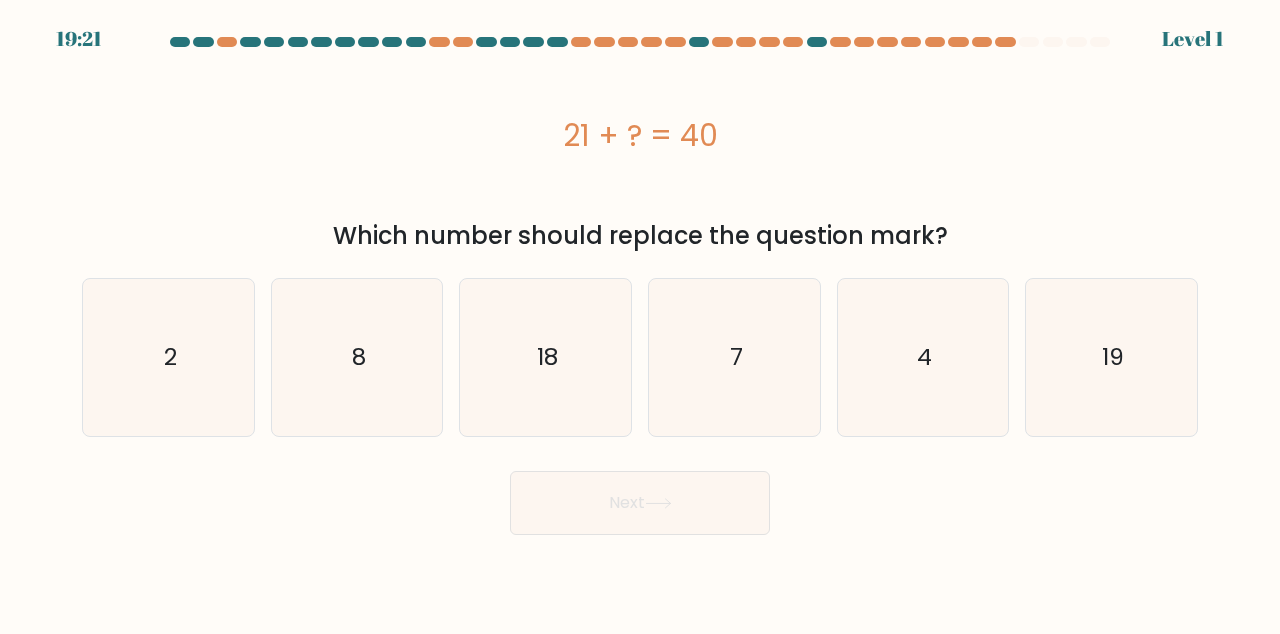 click on "7" 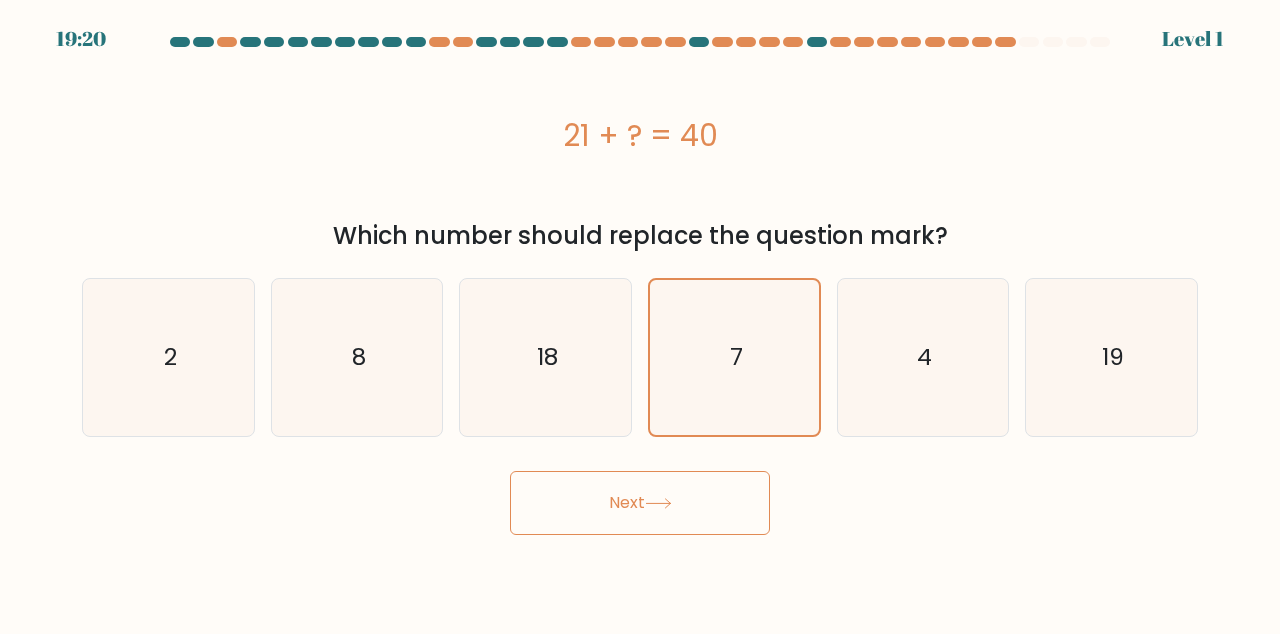 click on "Next" at bounding box center [640, 503] 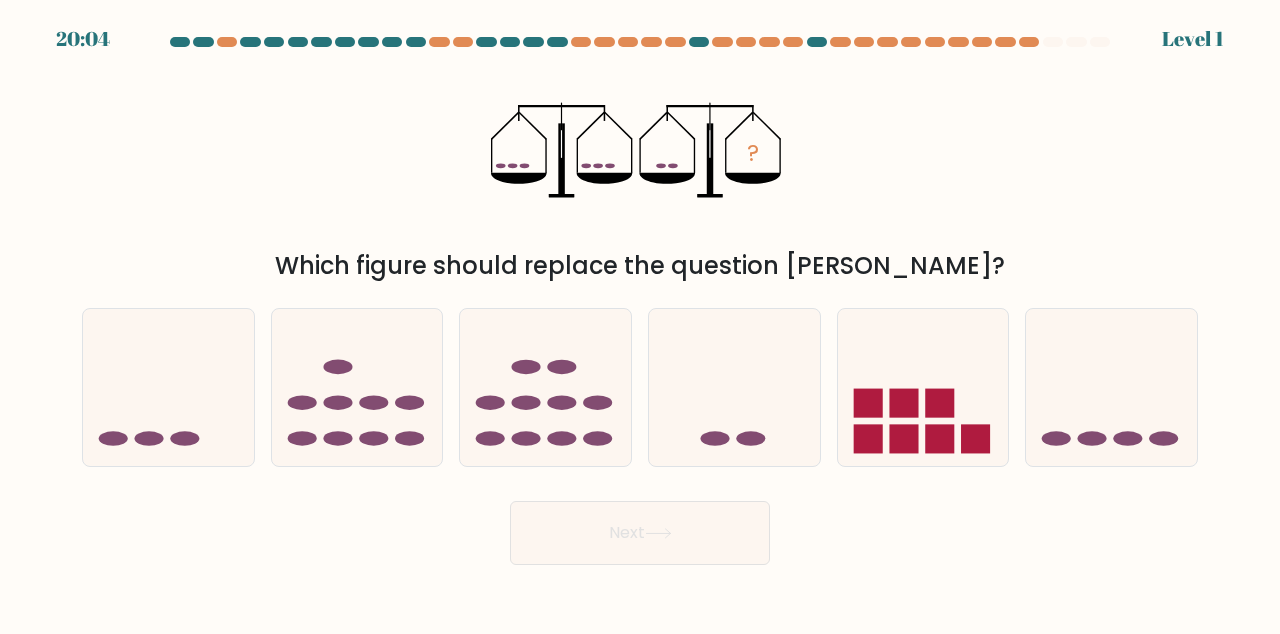 click 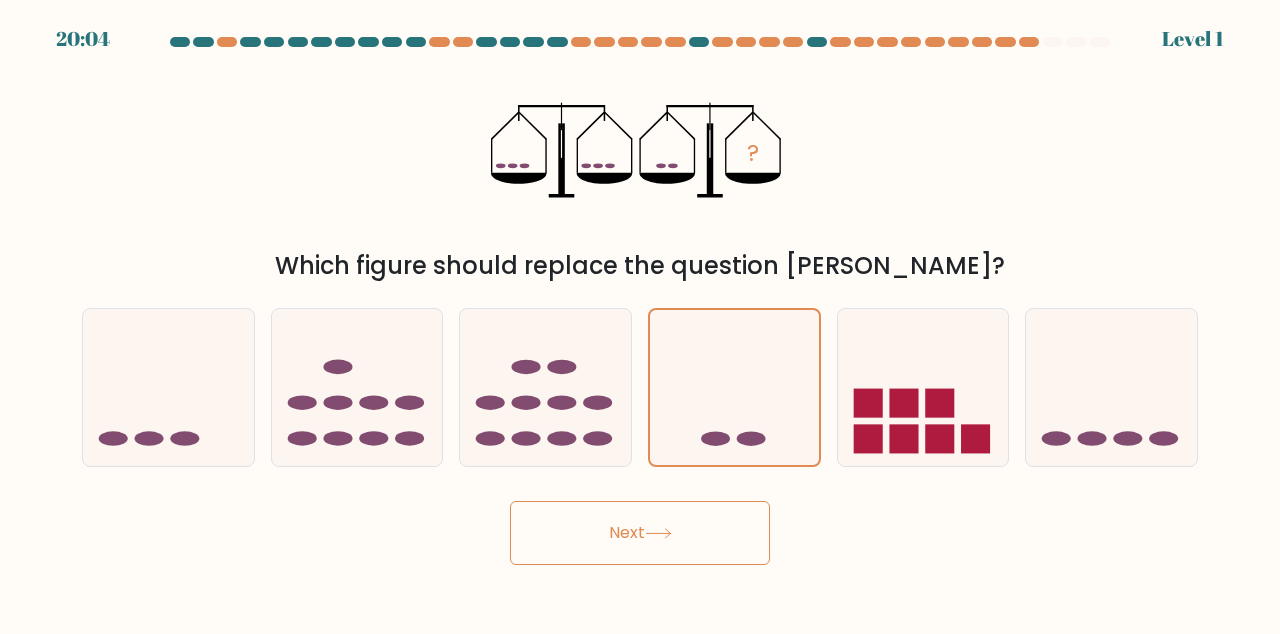 click on "Next" at bounding box center [640, 533] 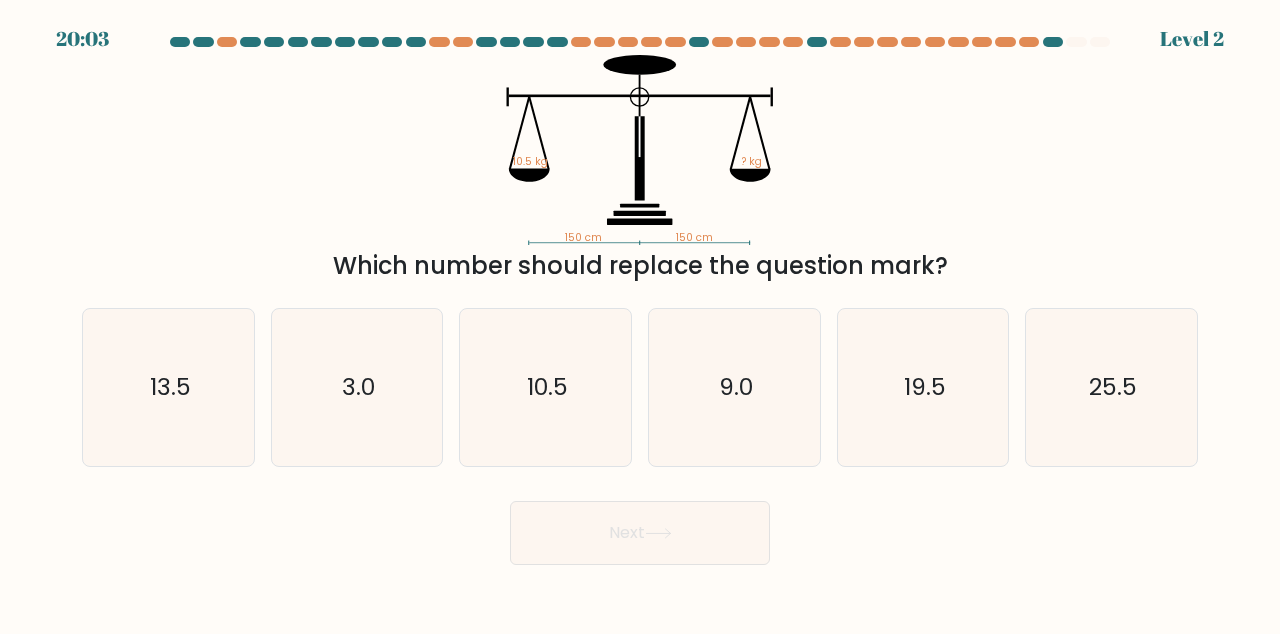 click on "9.0" 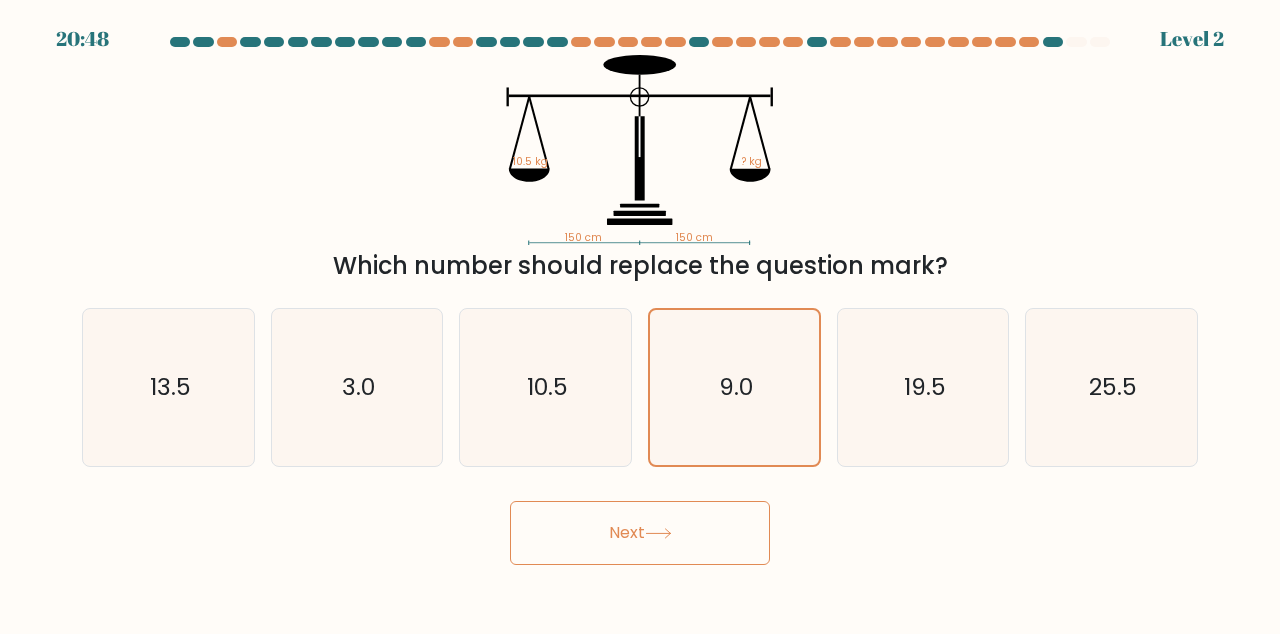 click on "Next" at bounding box center (640, 533) 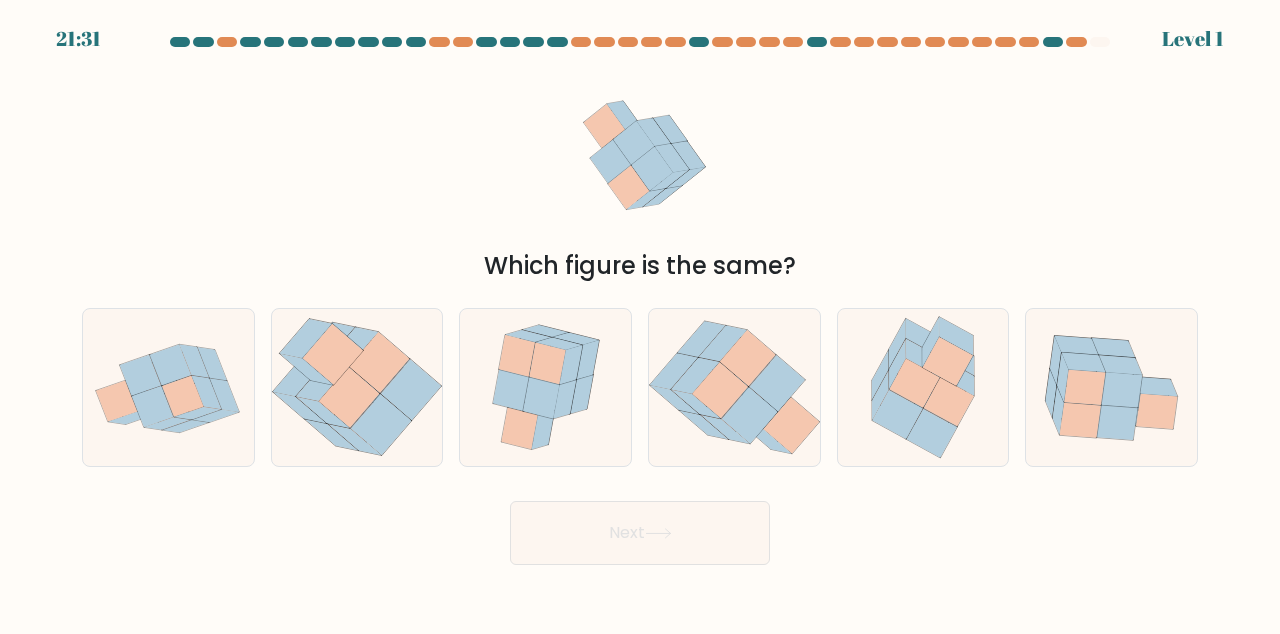 click 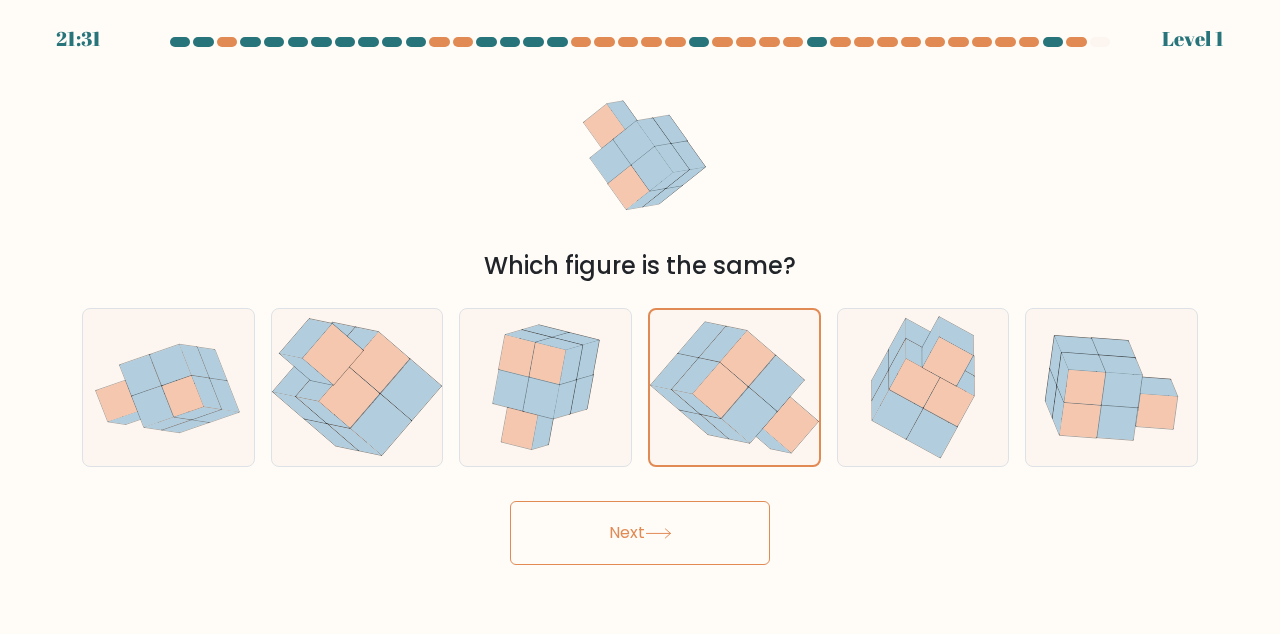 click on "Next" at bounding box center (640, 533) 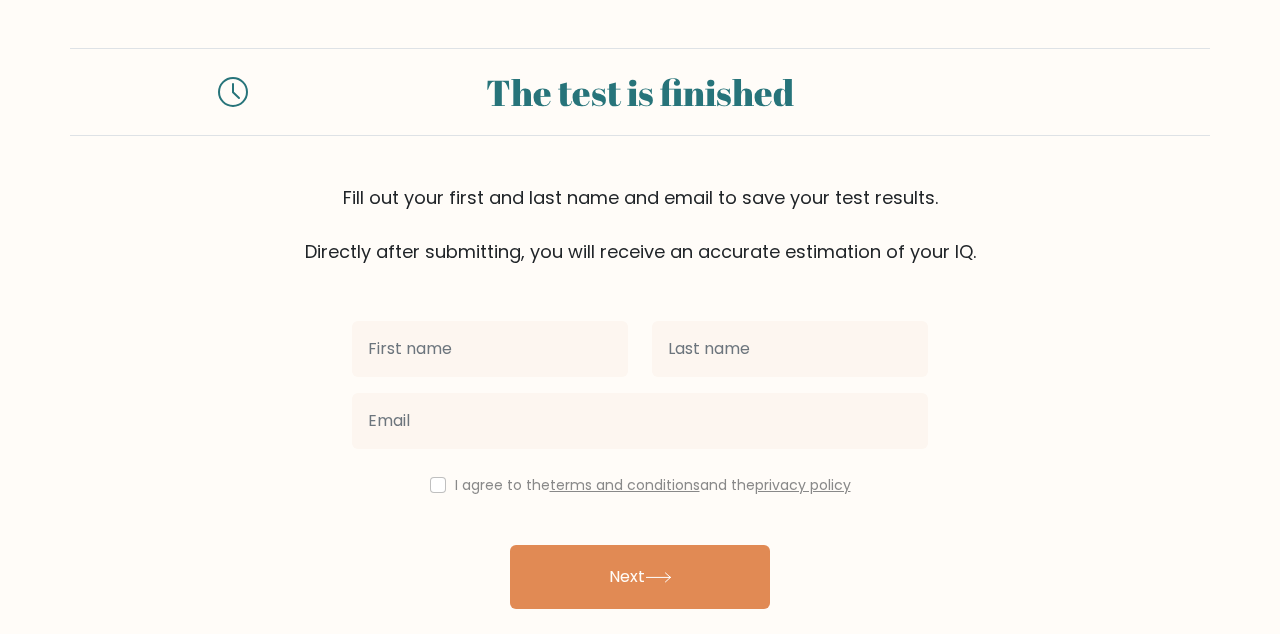 scroll, scrollTop: 0, scrollLeft: 0, axis: both 